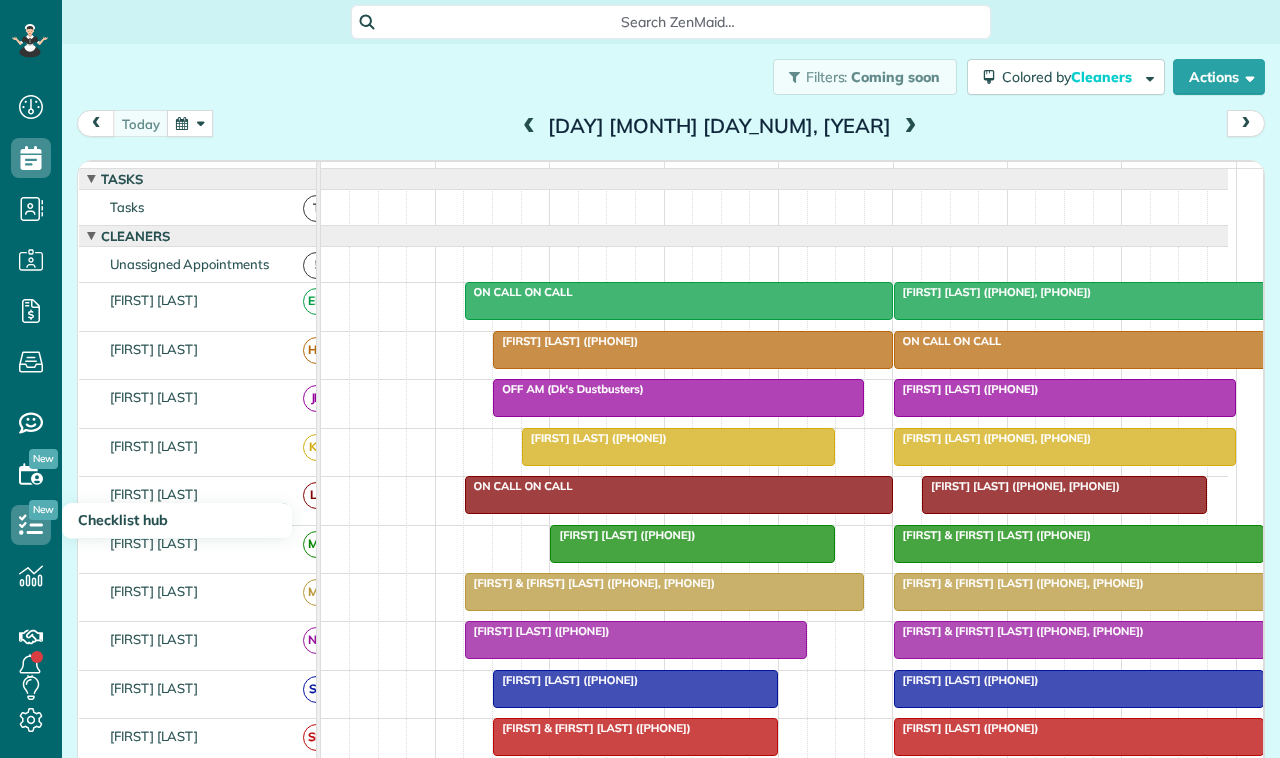scroll, scrollTop: 0, scrollLeft: 0, axis: both 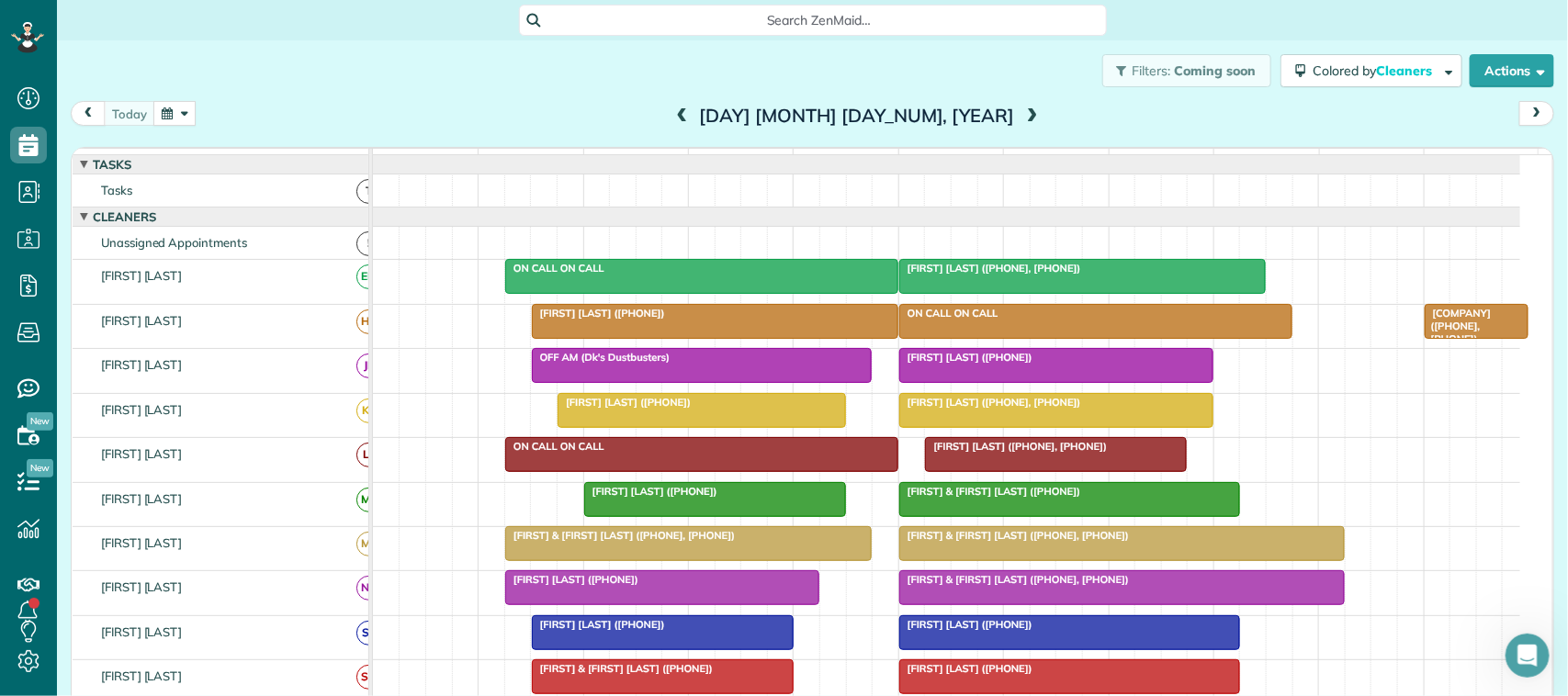 click at bounding box center (175, 113) 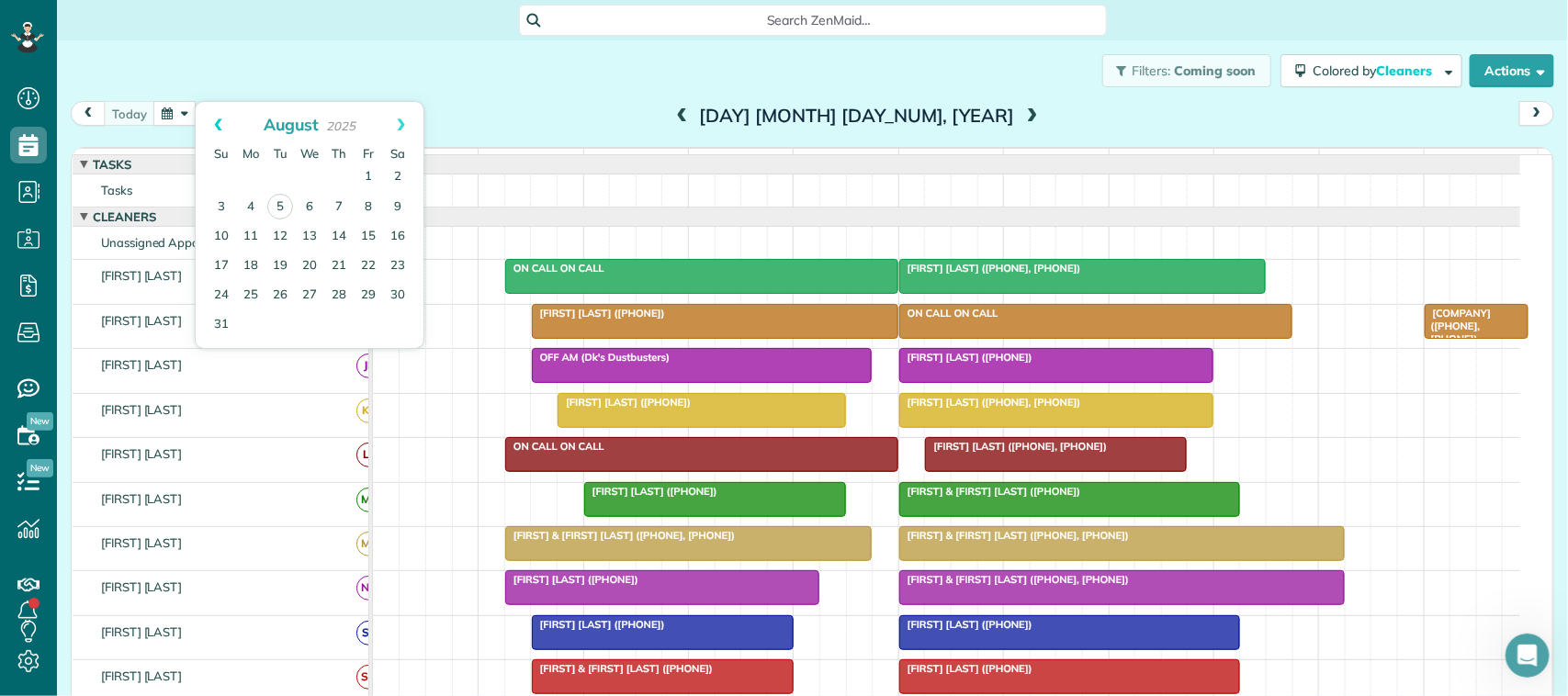 click on "Prev" at bounding box center (218, 125) 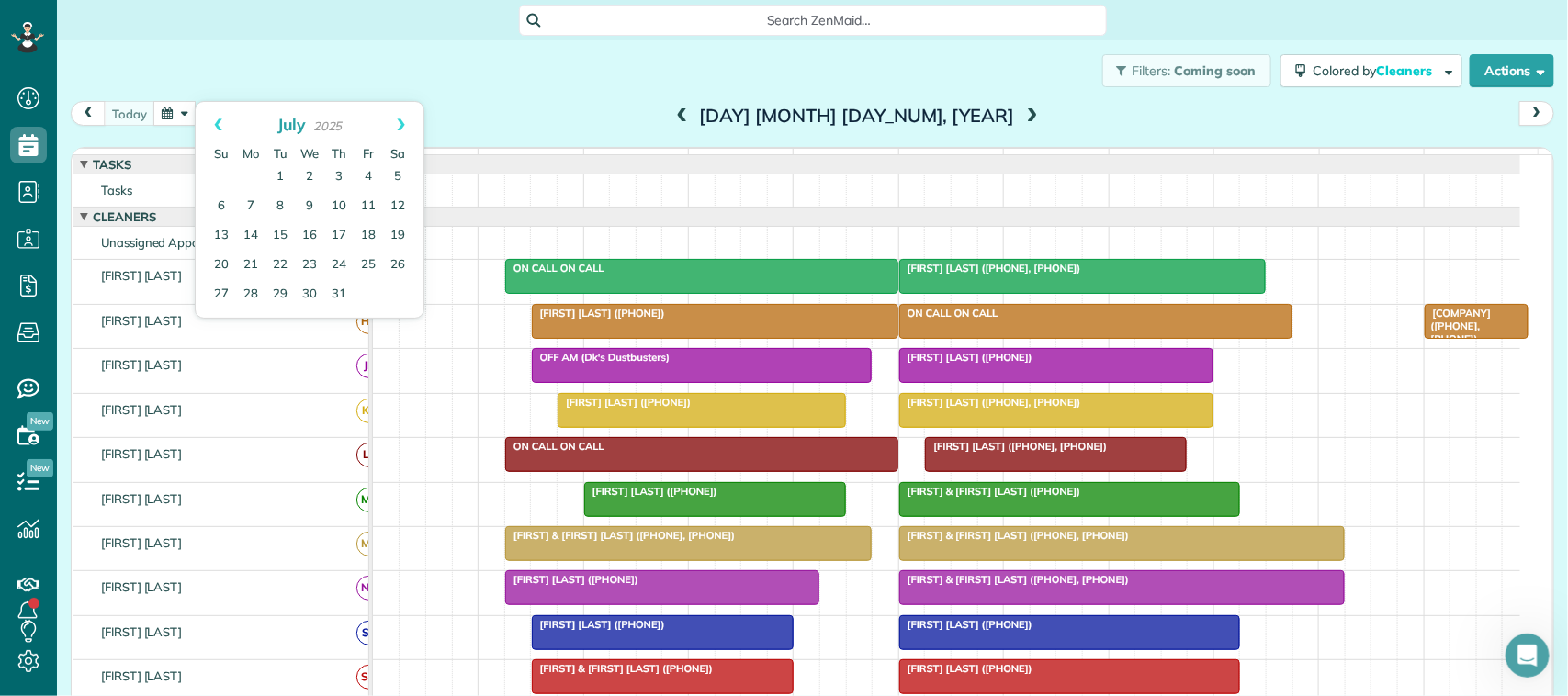 click on "Prev" at bounding box center (218, 125) 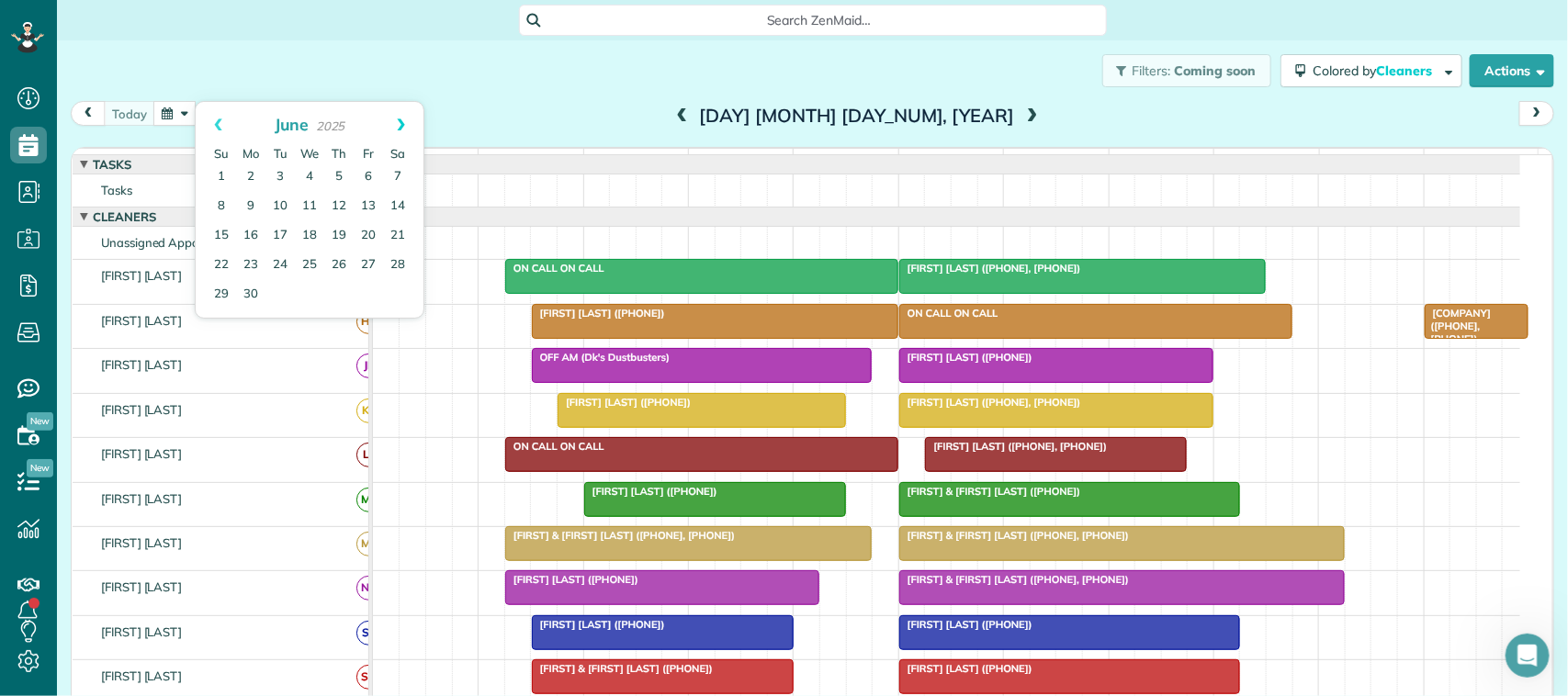click on "Next" at bounding box center [400, 125] 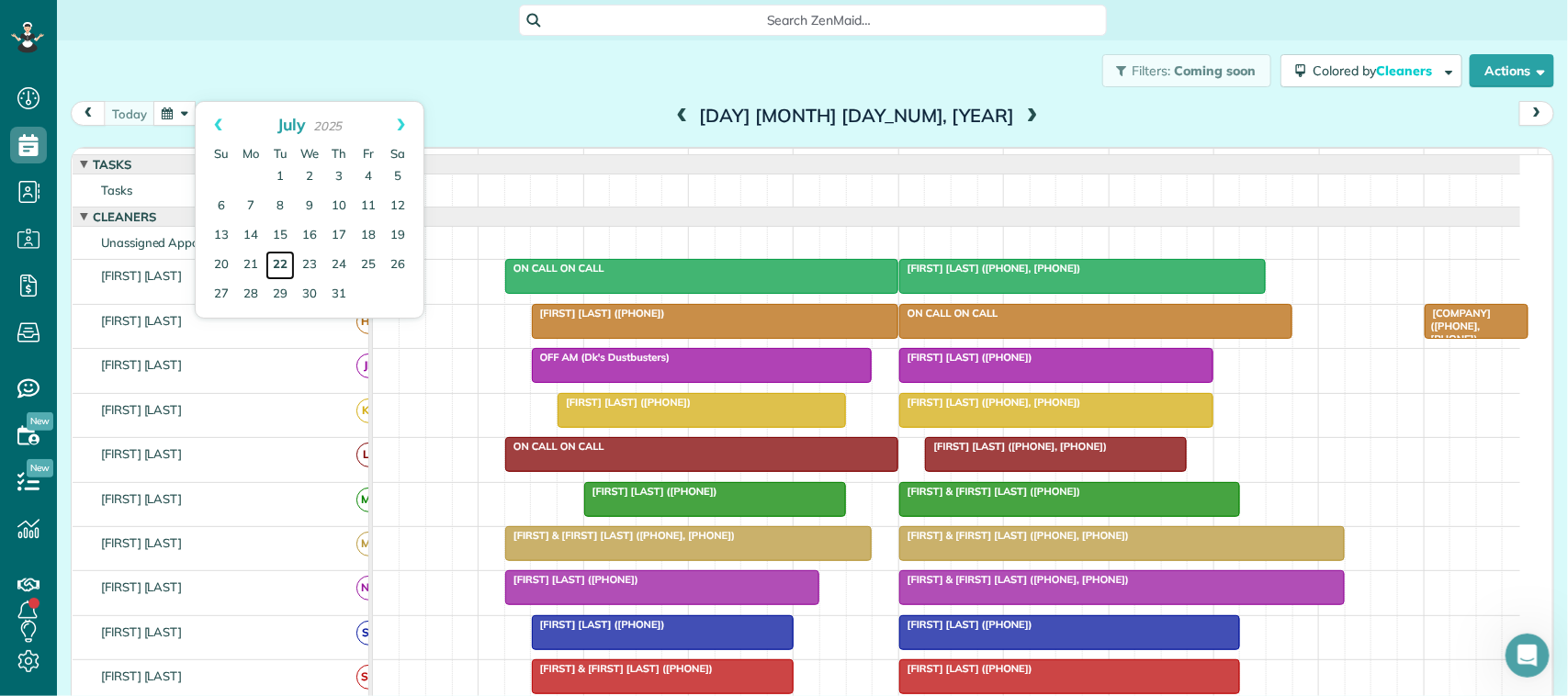 click on "22" at bounding box center (280, 265) 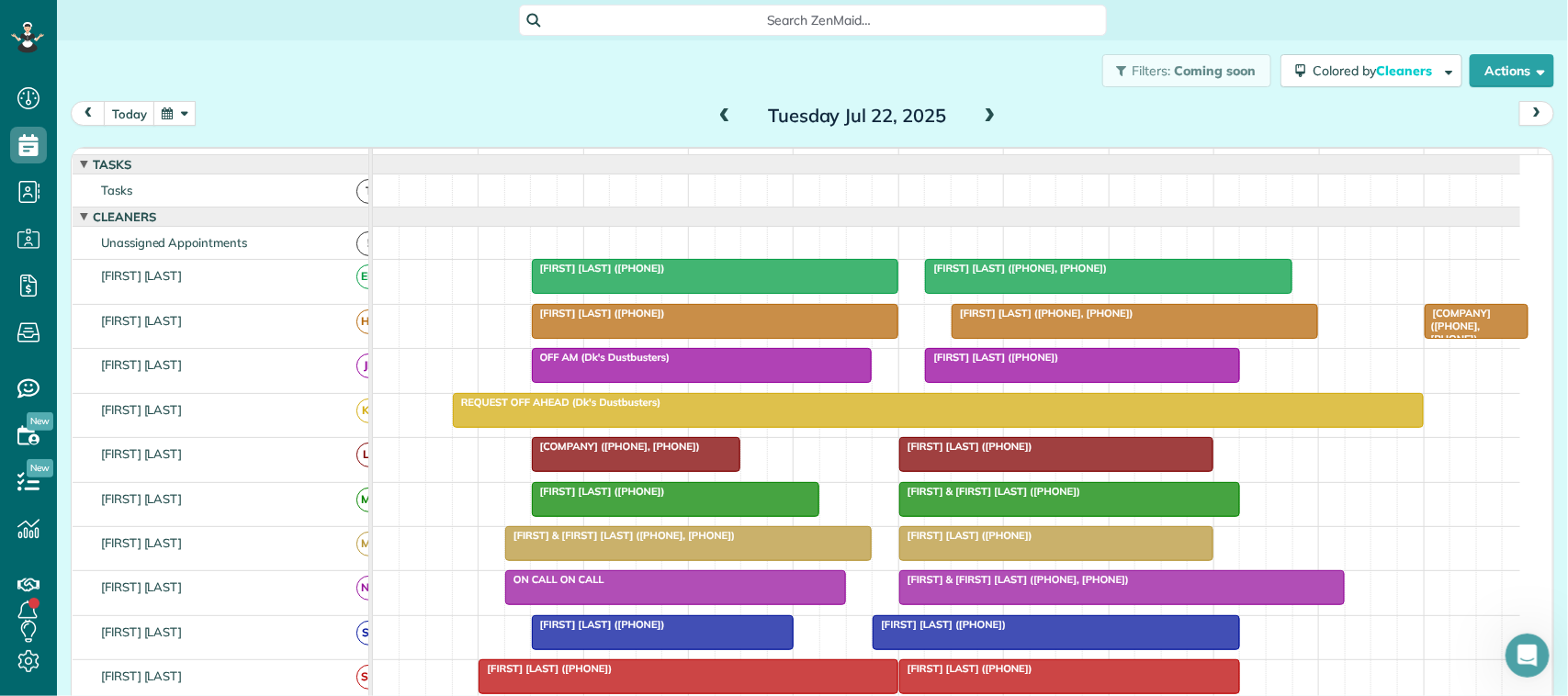 scroll, scrollTop: 133, scrollLeft: 0, axis: vertical 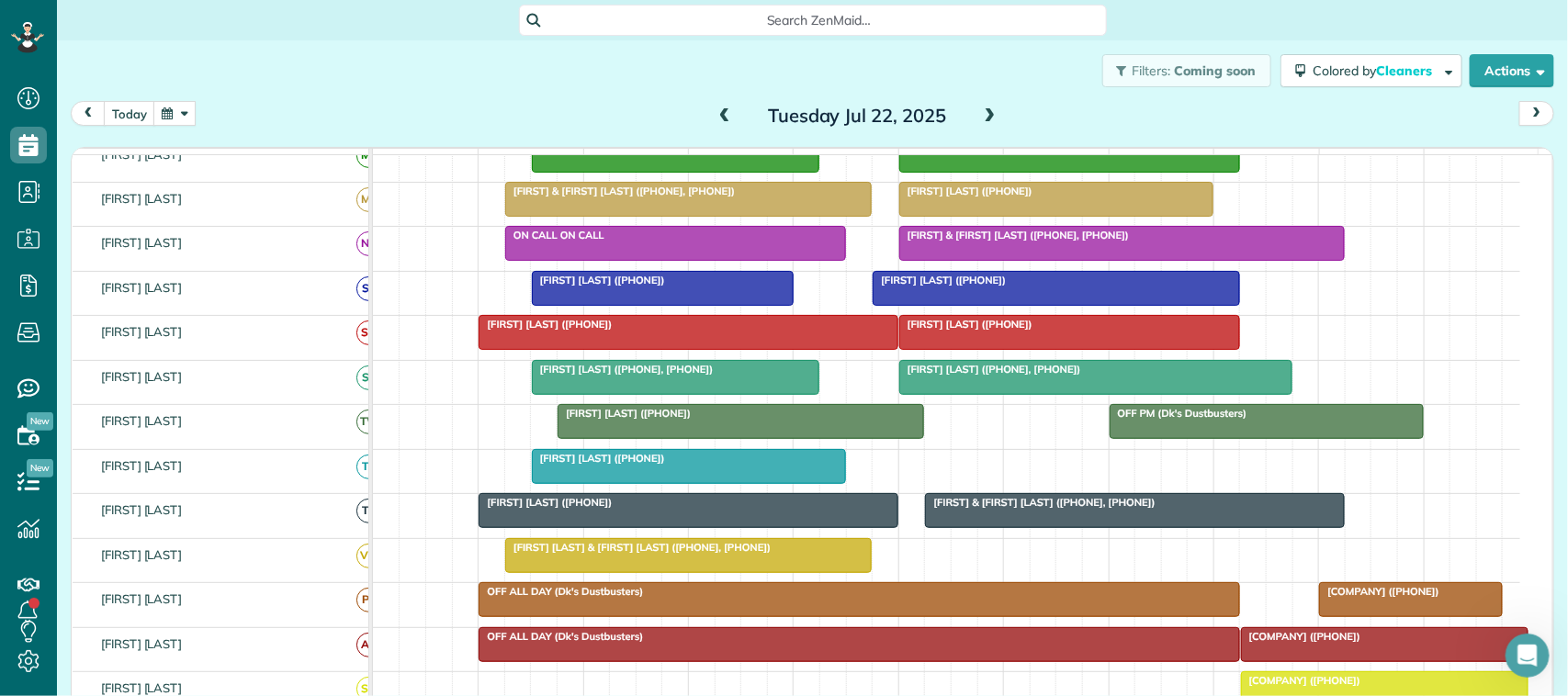 click on "Michael Achierno & Barbara Calvert (+16063752380, +13615509820)" at bounding box center (637, 547) 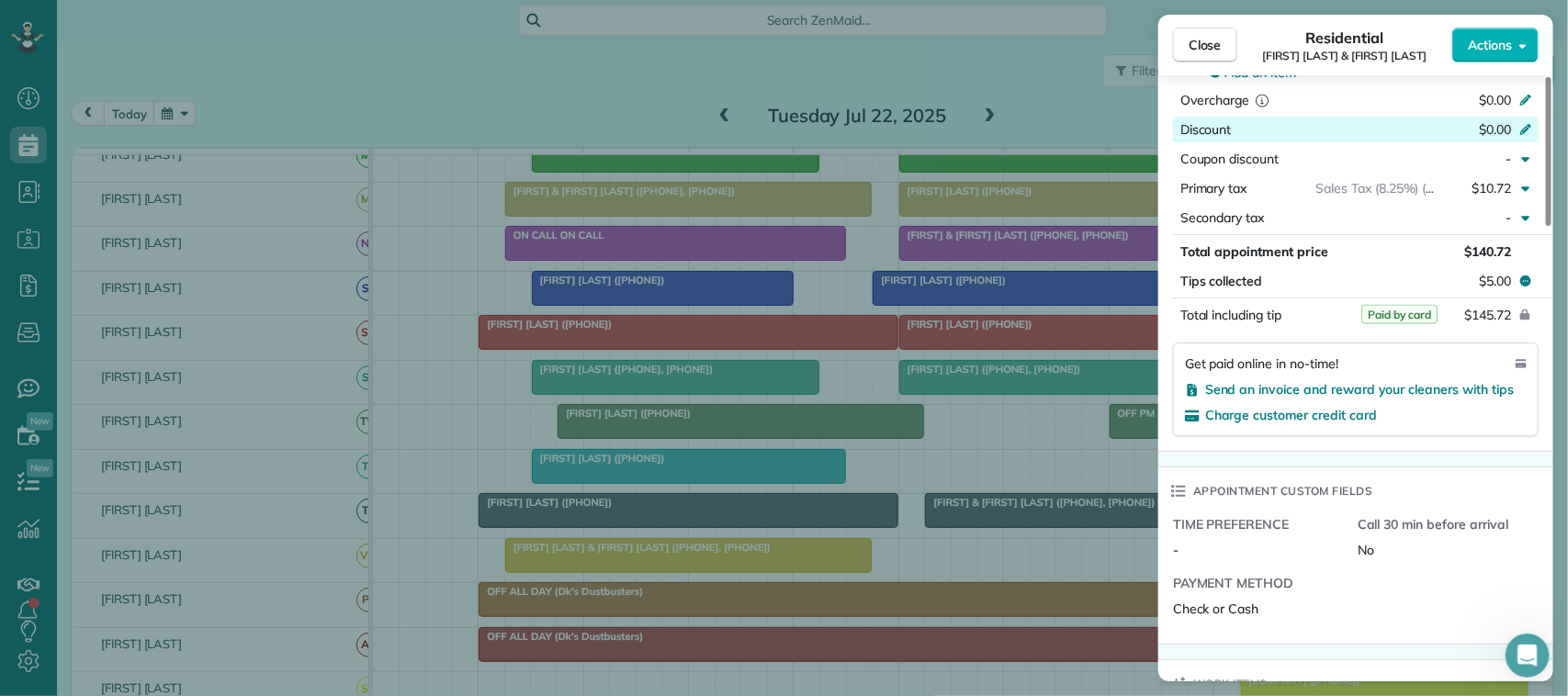 scroll, scrollTop: 915, scrollLeft: 0, axis: vertical 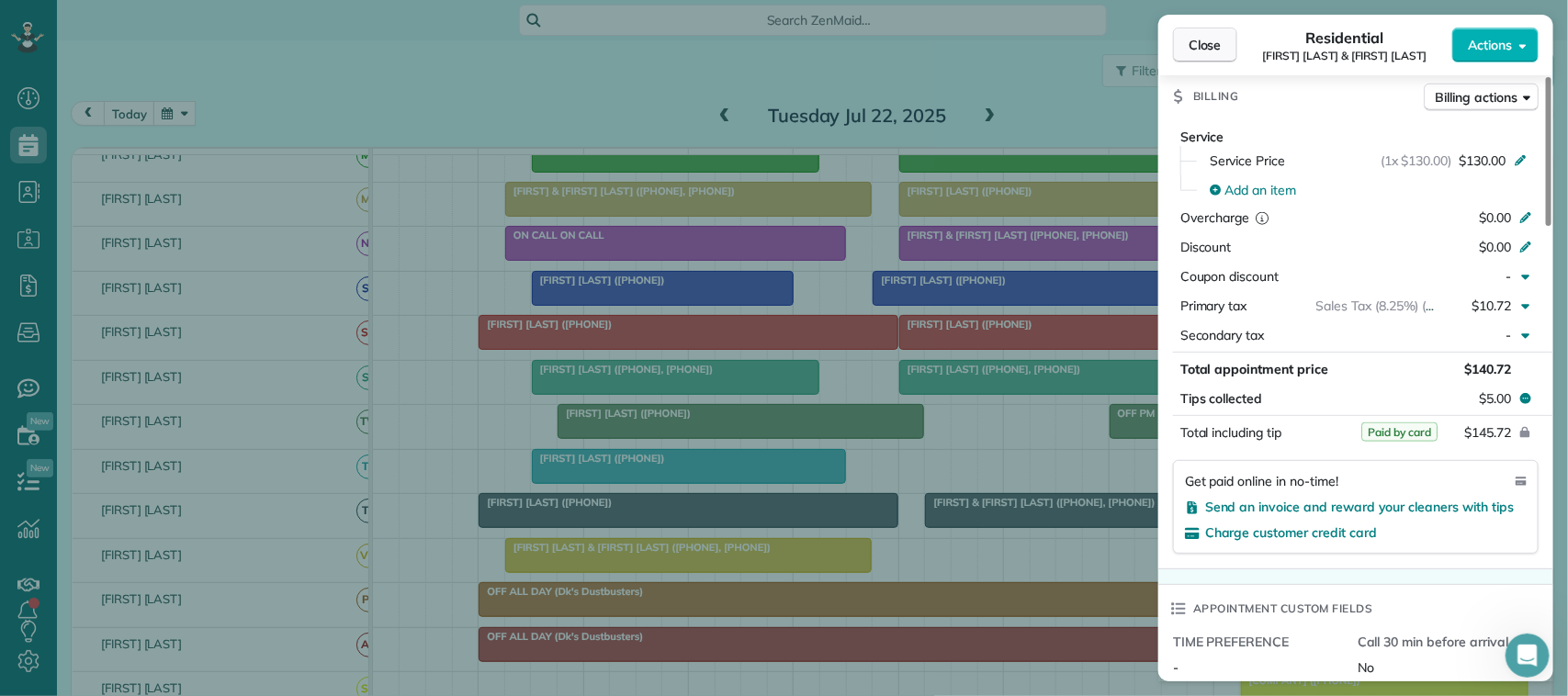 drag, startPoint x: 1211, startPoint y: 51, endPoint x: 1187, endPoint y: 51, distance: 24 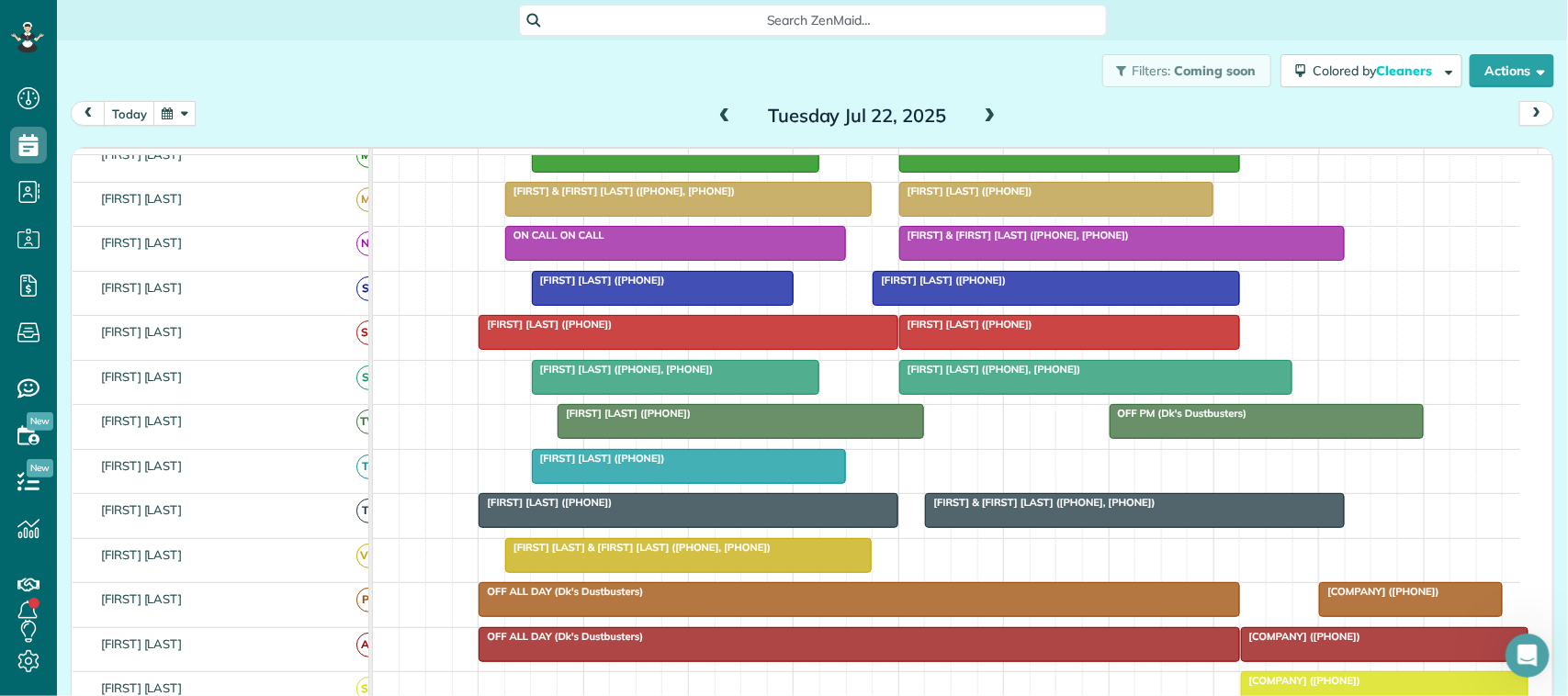 click on "Vickie Walston (+18323738830)" at bounding box center [965, 324] 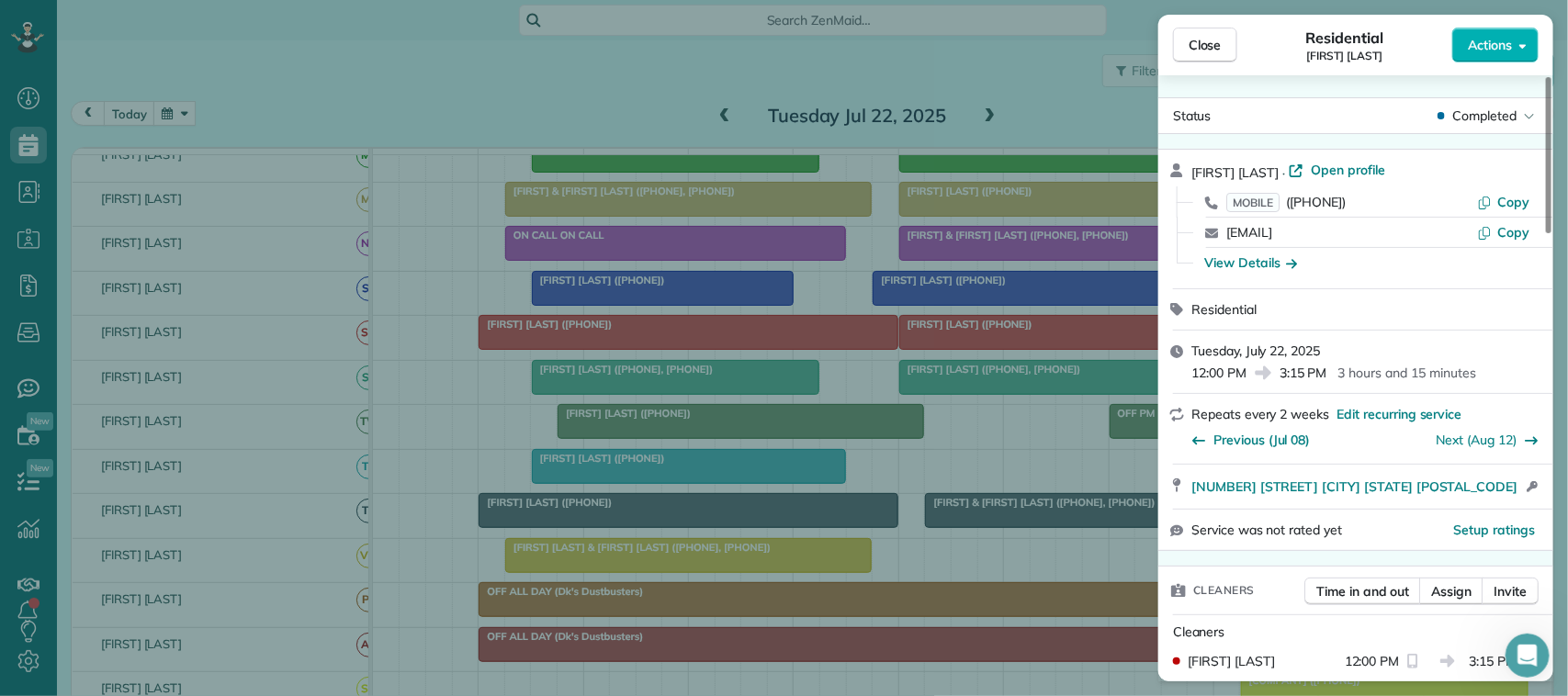 scroll, scrollTop: 918, scrollLeft: 0, axis: vertical 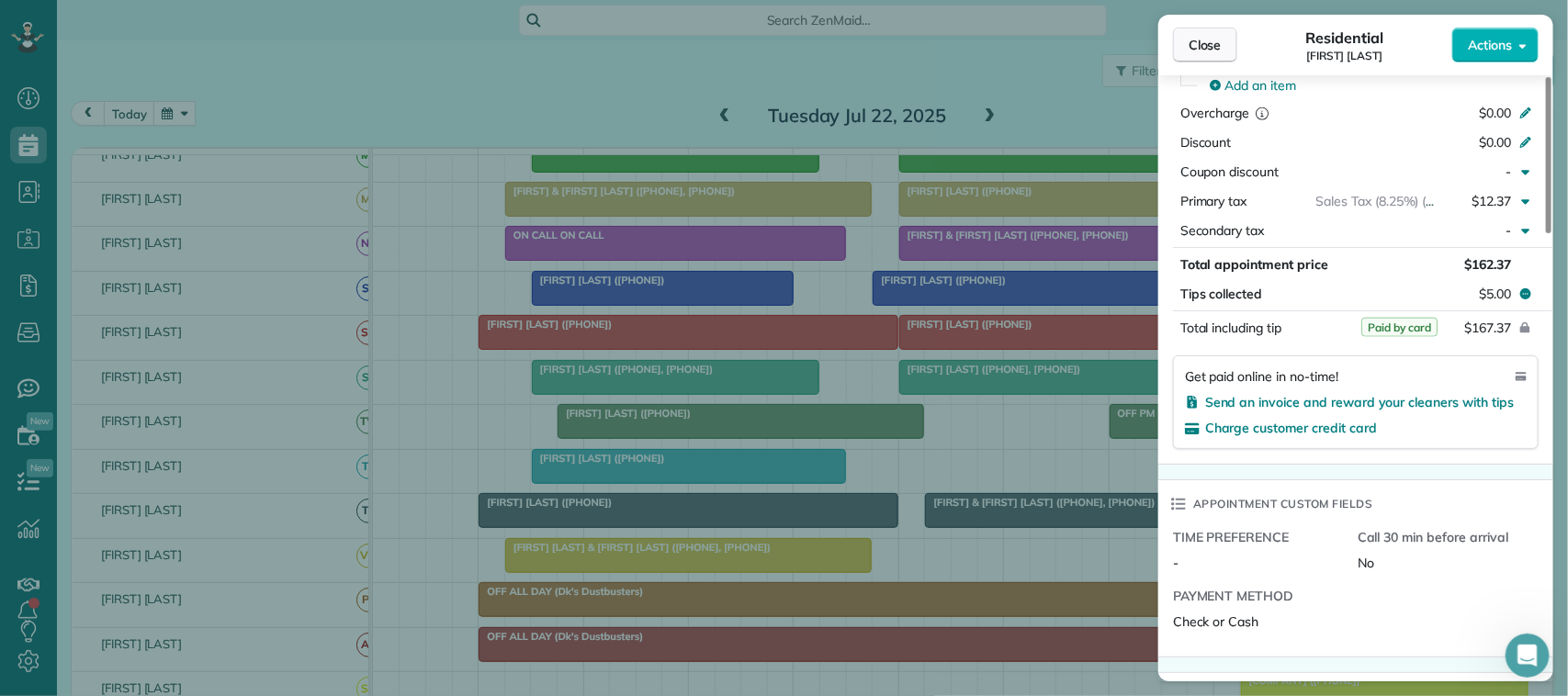 click on "Close" at bounding box center [1205, 45] 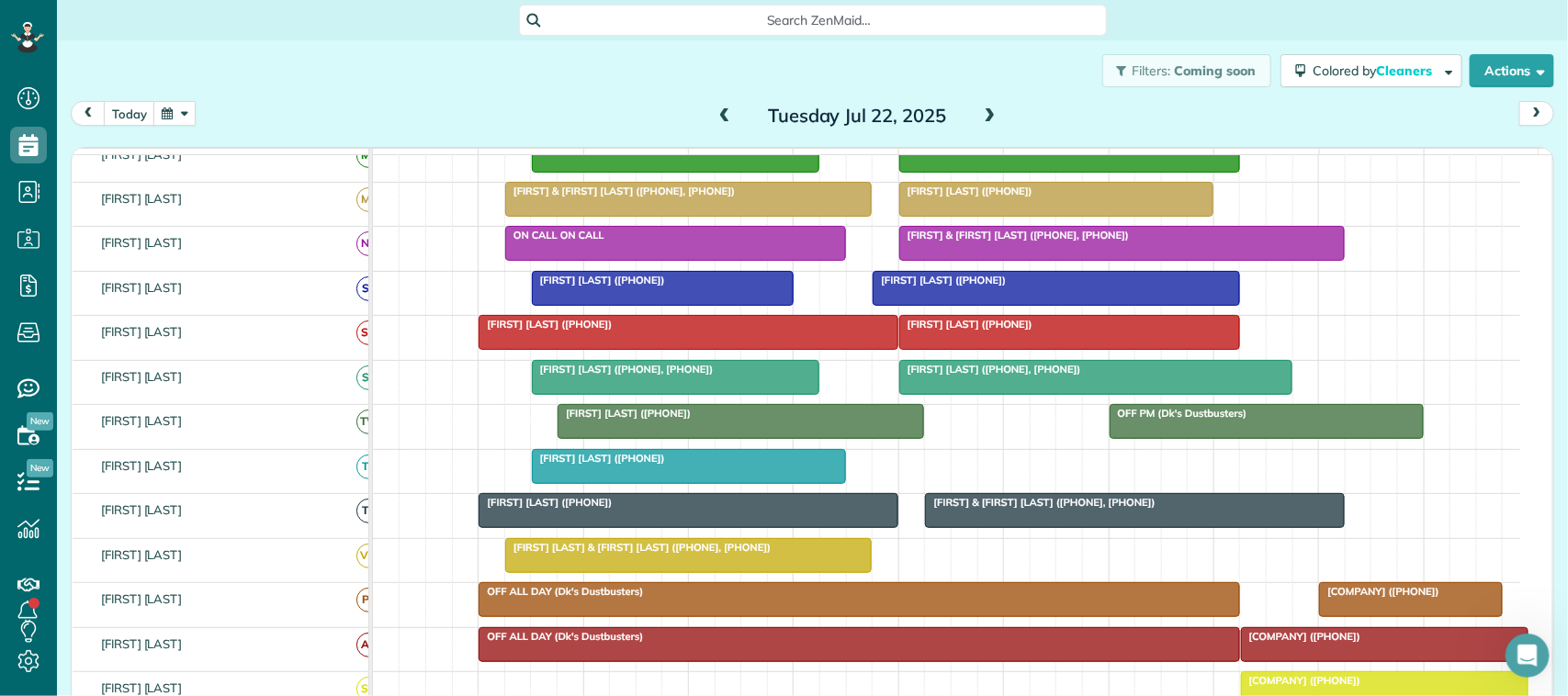scroll, scrollTop: 230, scrollLeft: 0, axis: vertical 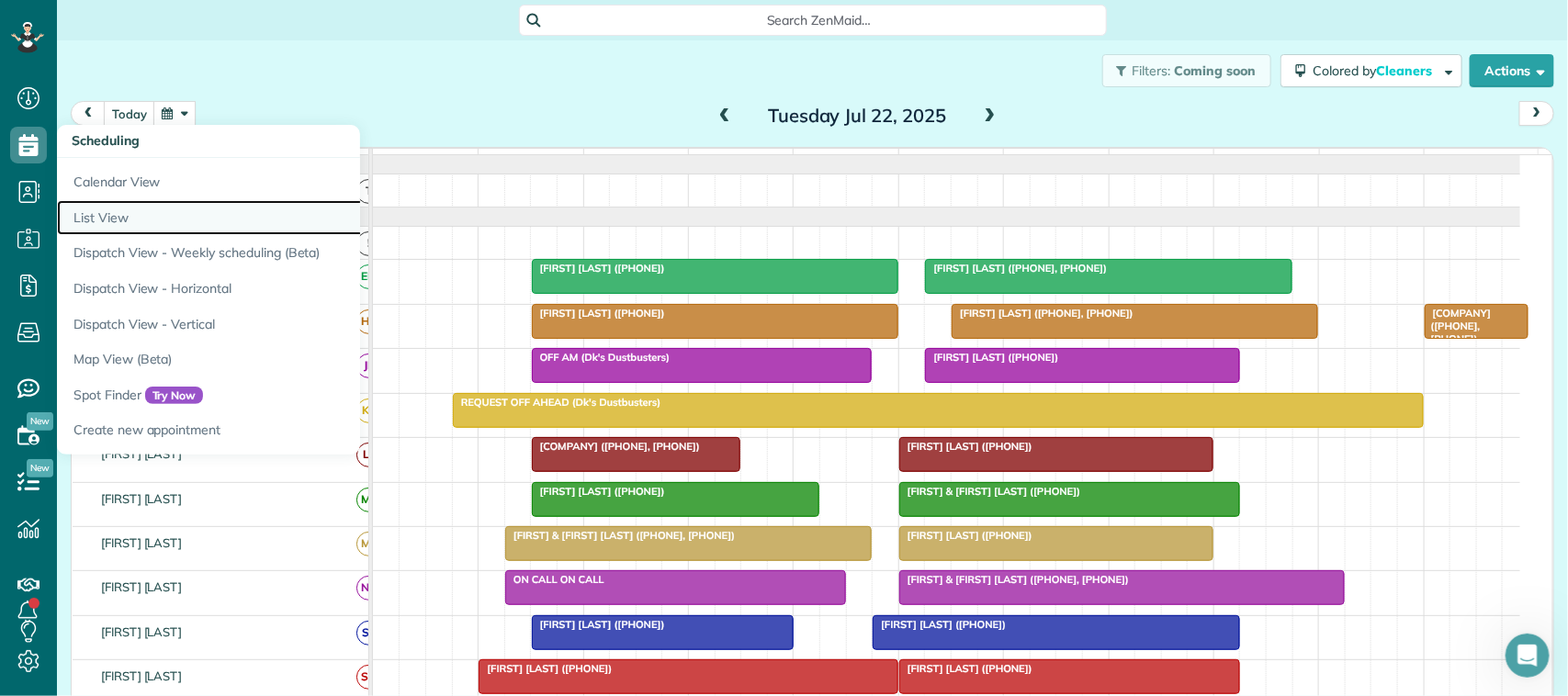 click on "List View" at bounding box center (287, 218) 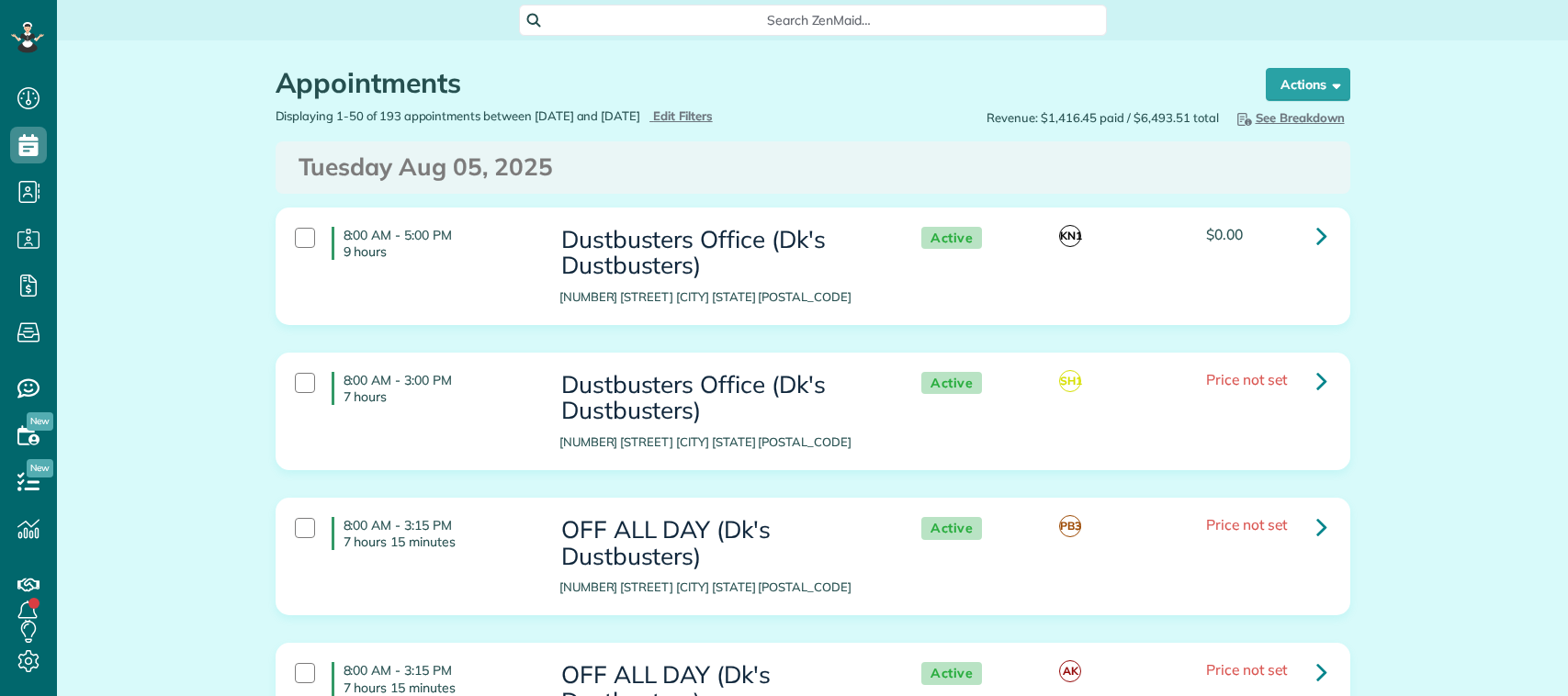 scroll, scrollTop: 0, scrollLeft: 0, axis: both 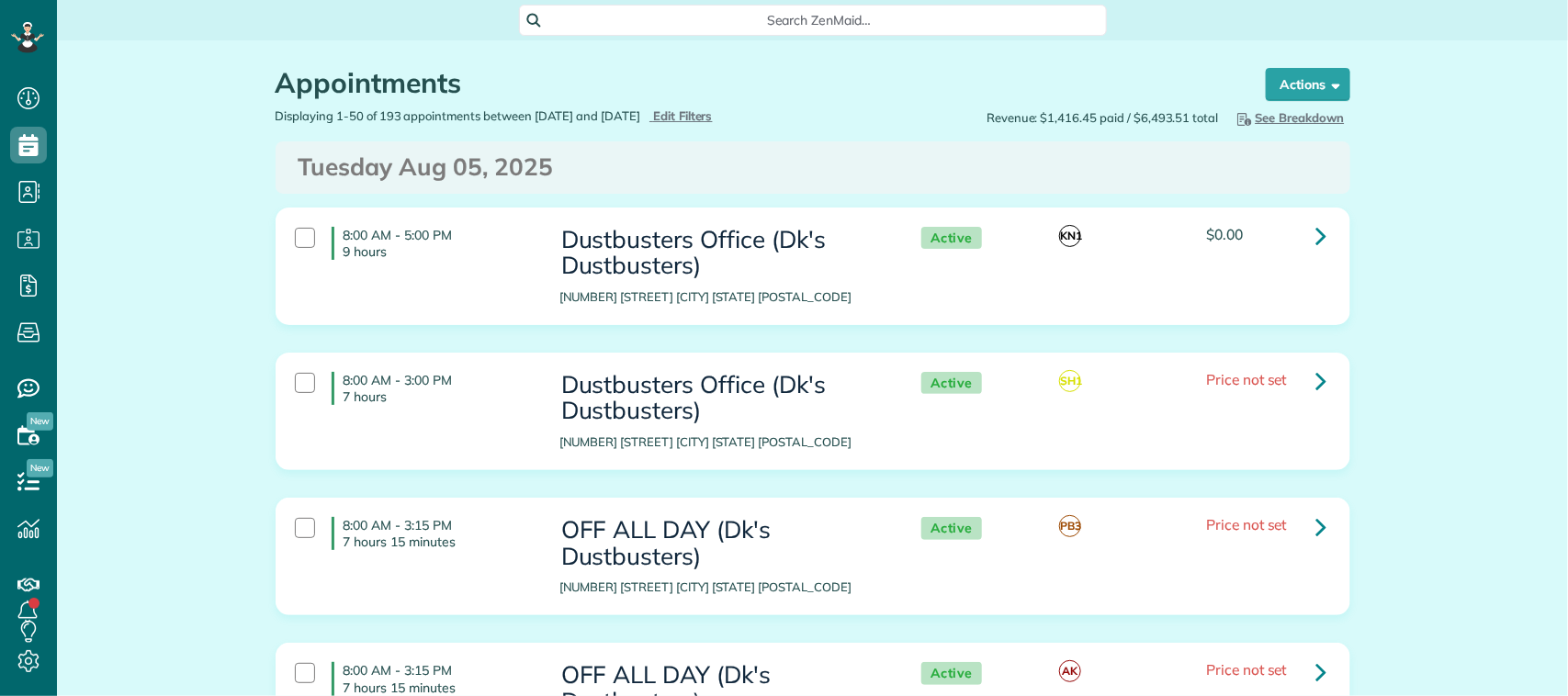 type on "**********" 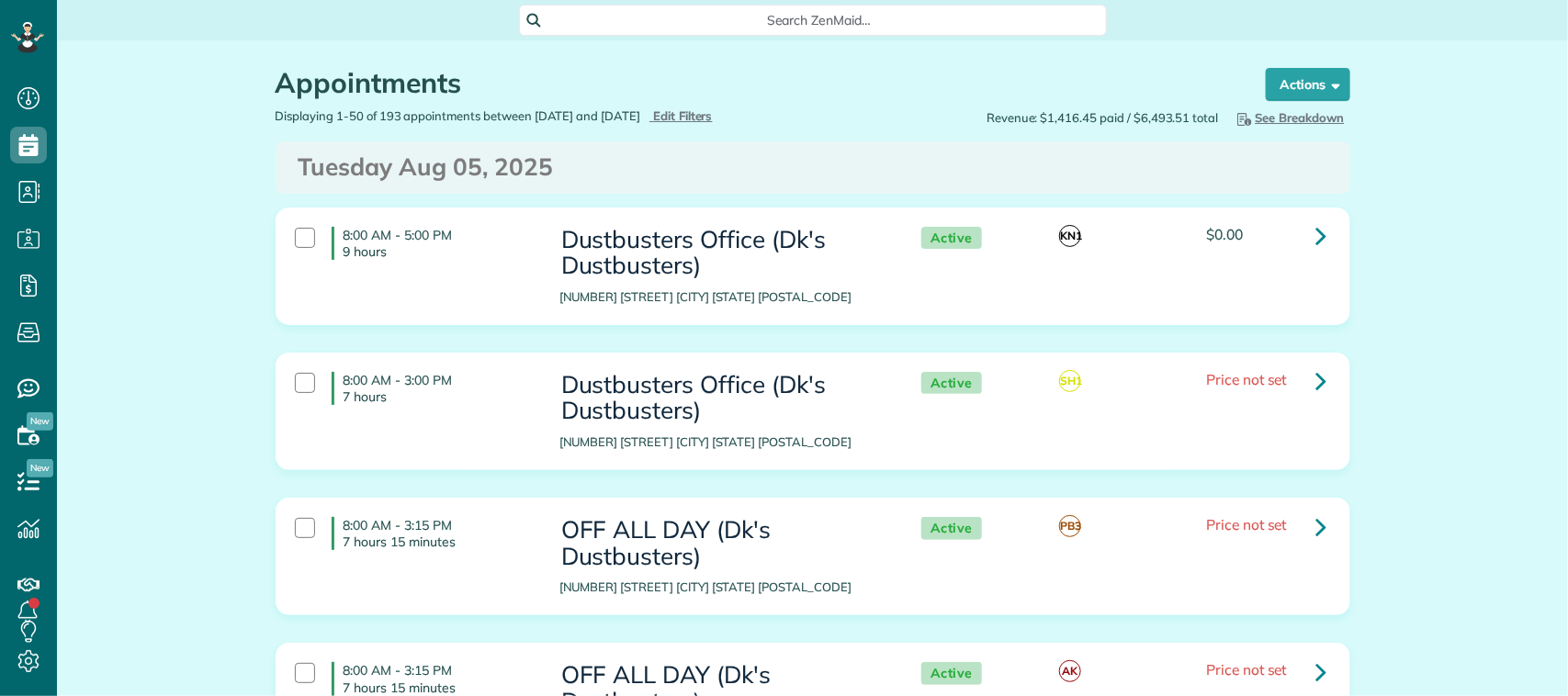 scroll, scrollTop: 696, scrollLeft: 56, axis: both 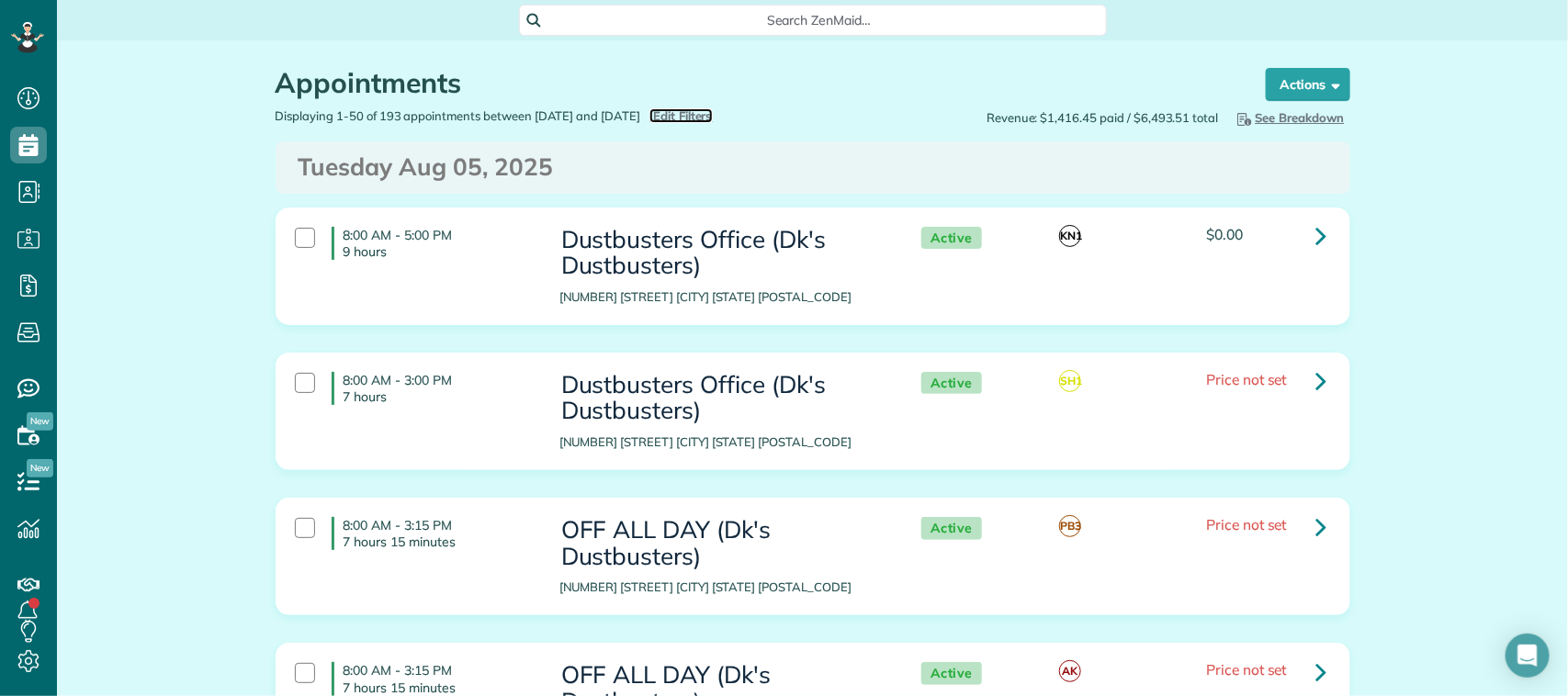 click on "Edit Filters" at bounding box center (682, 116) 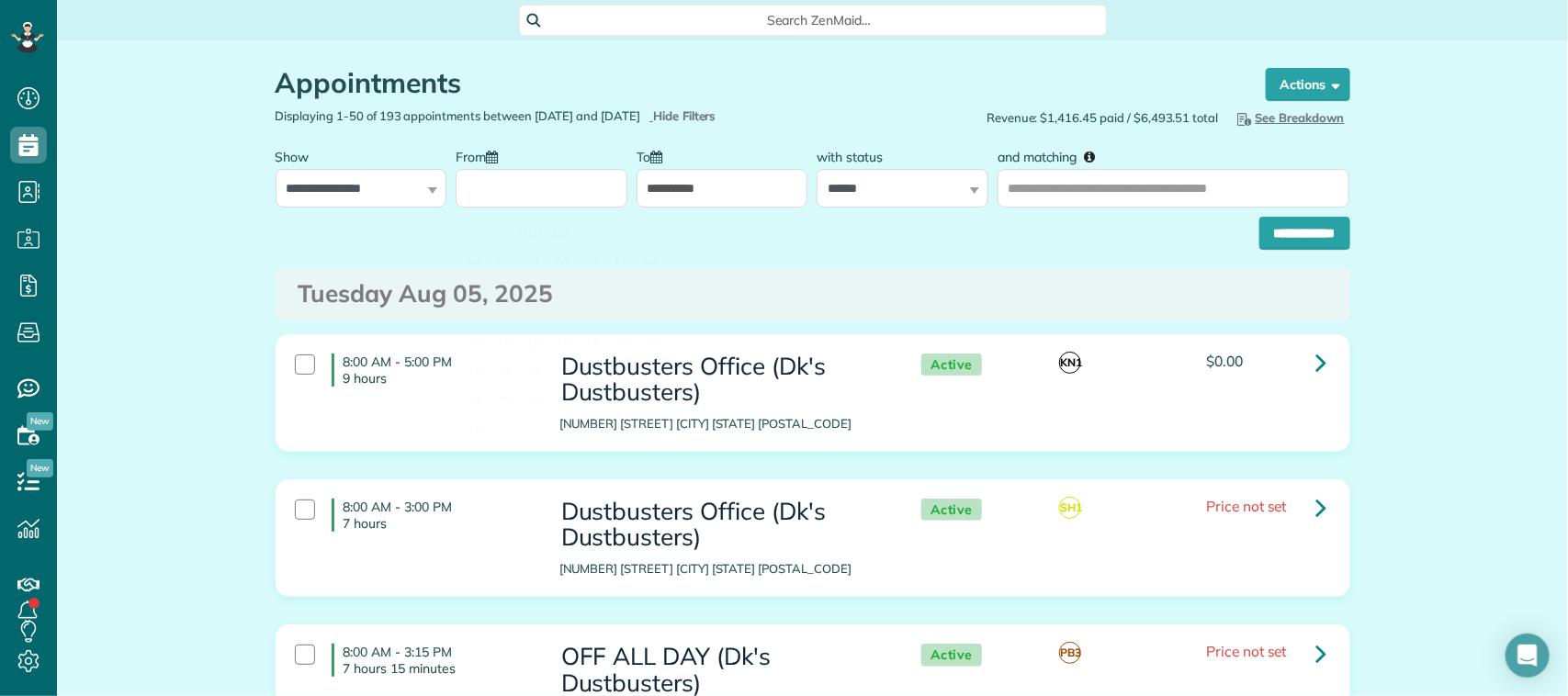 click on "From" at bounding box center [541, 188] 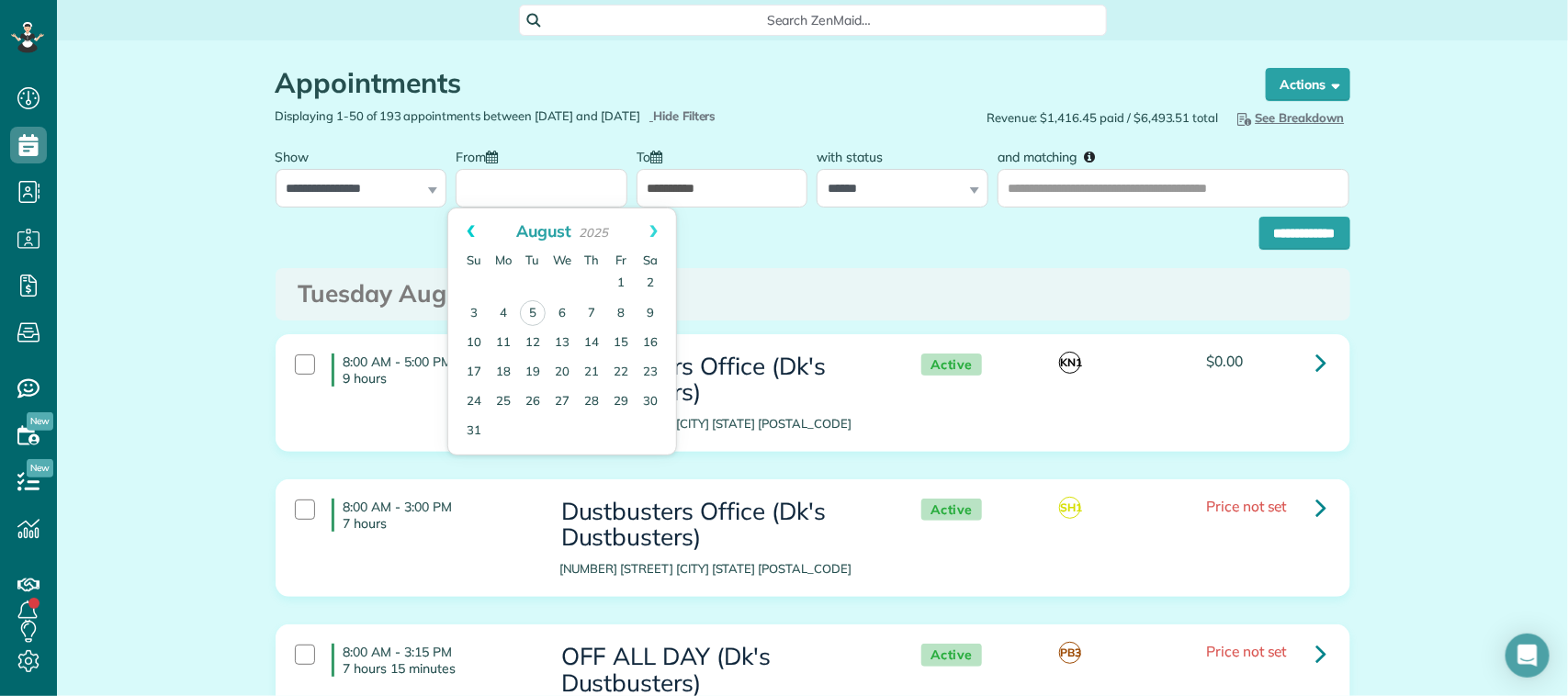 click on "Prev" at bounding box center [470, 231] 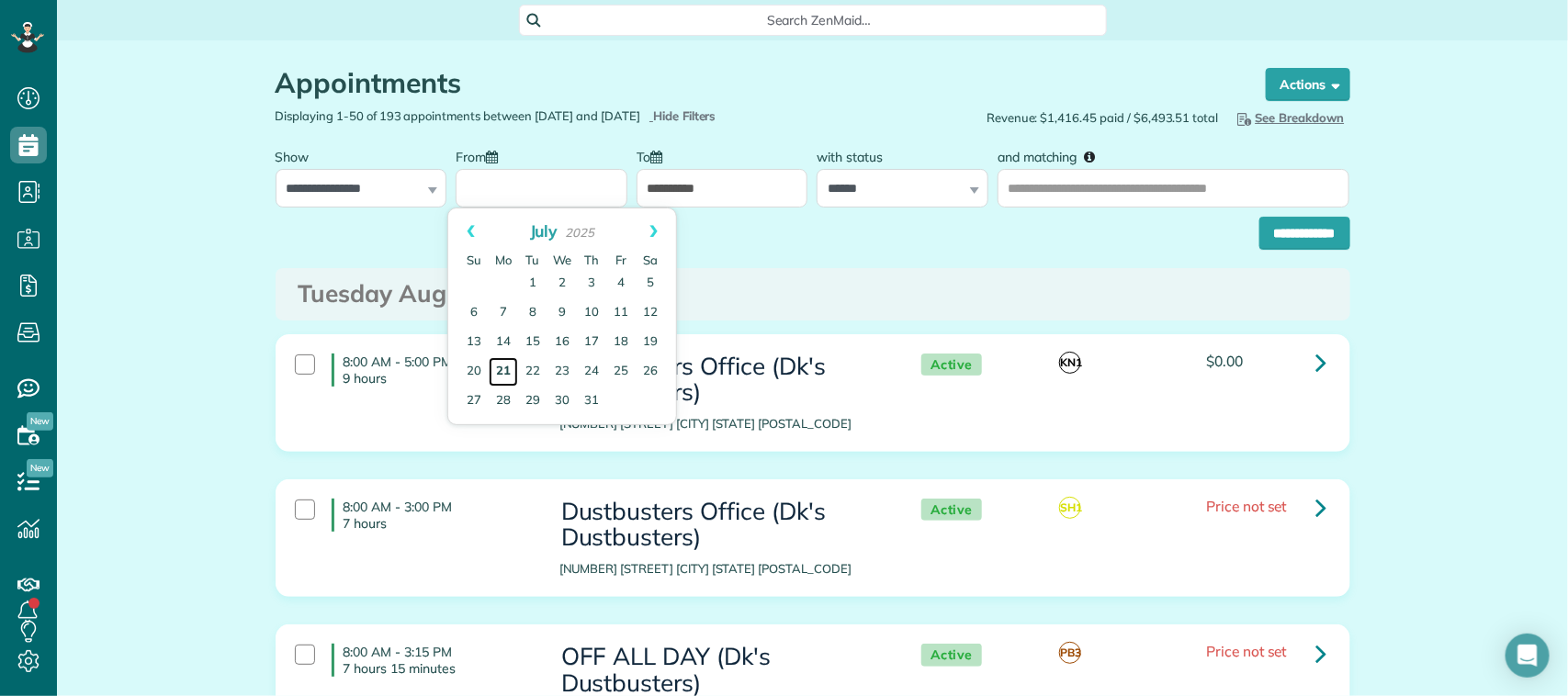 click on "21" at bounding box center (503, 372) 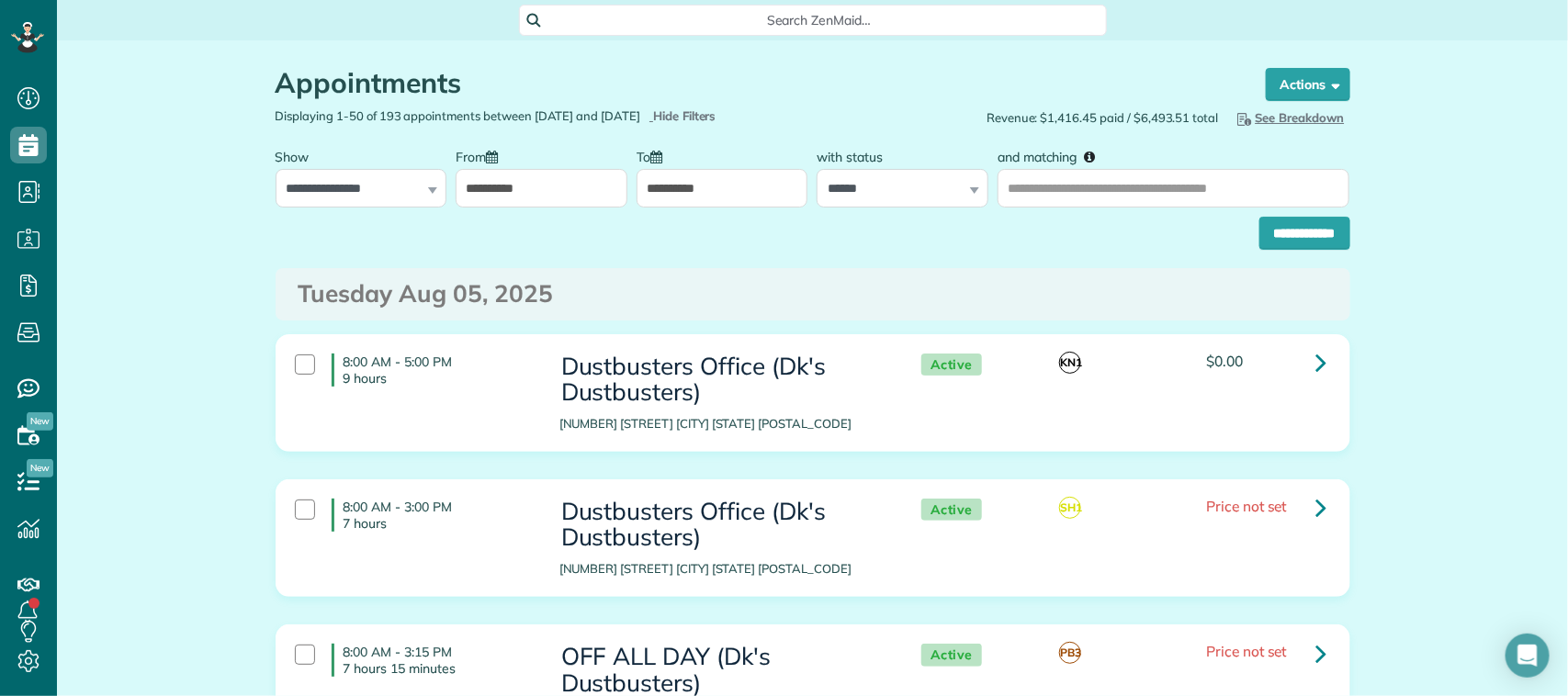 click on "**********" at bounding box center [722, 188] 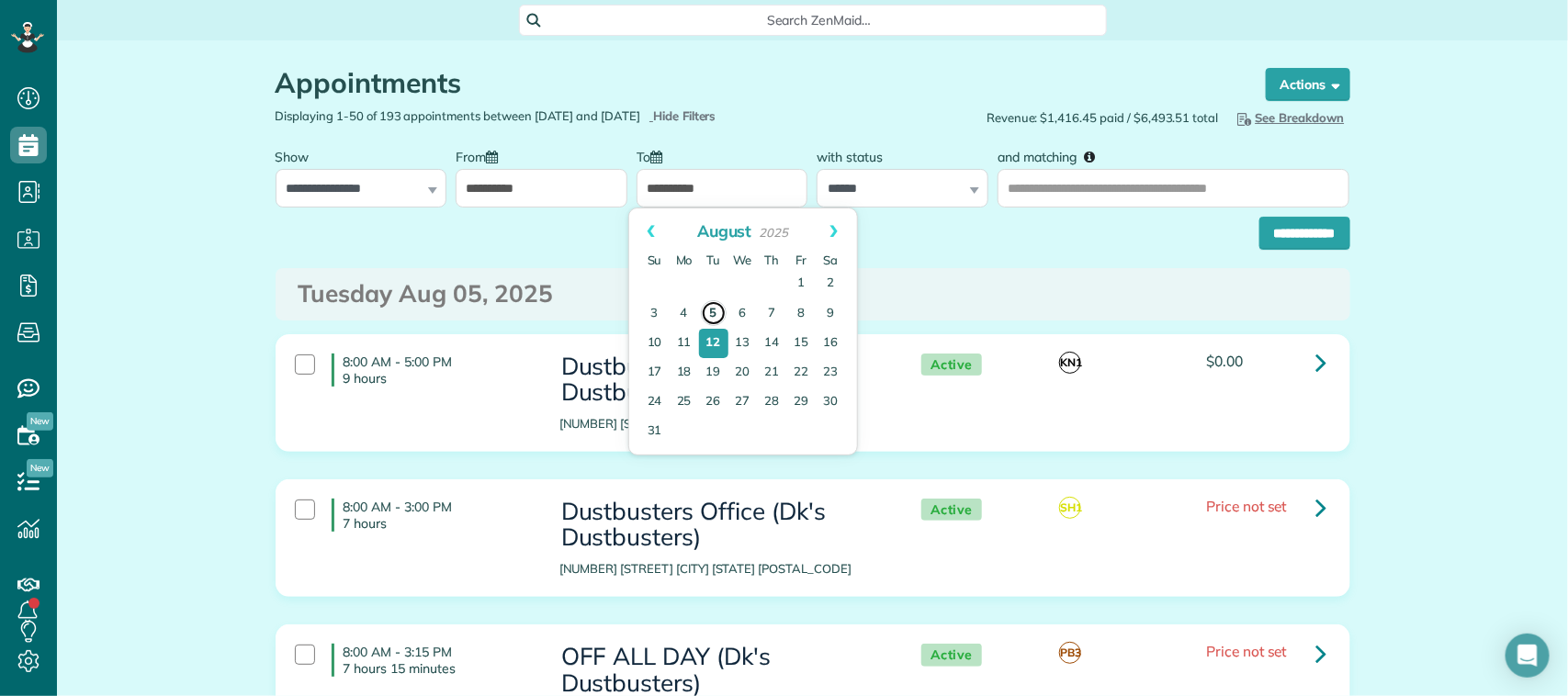 click on "5" at bounding box center (714, 313) 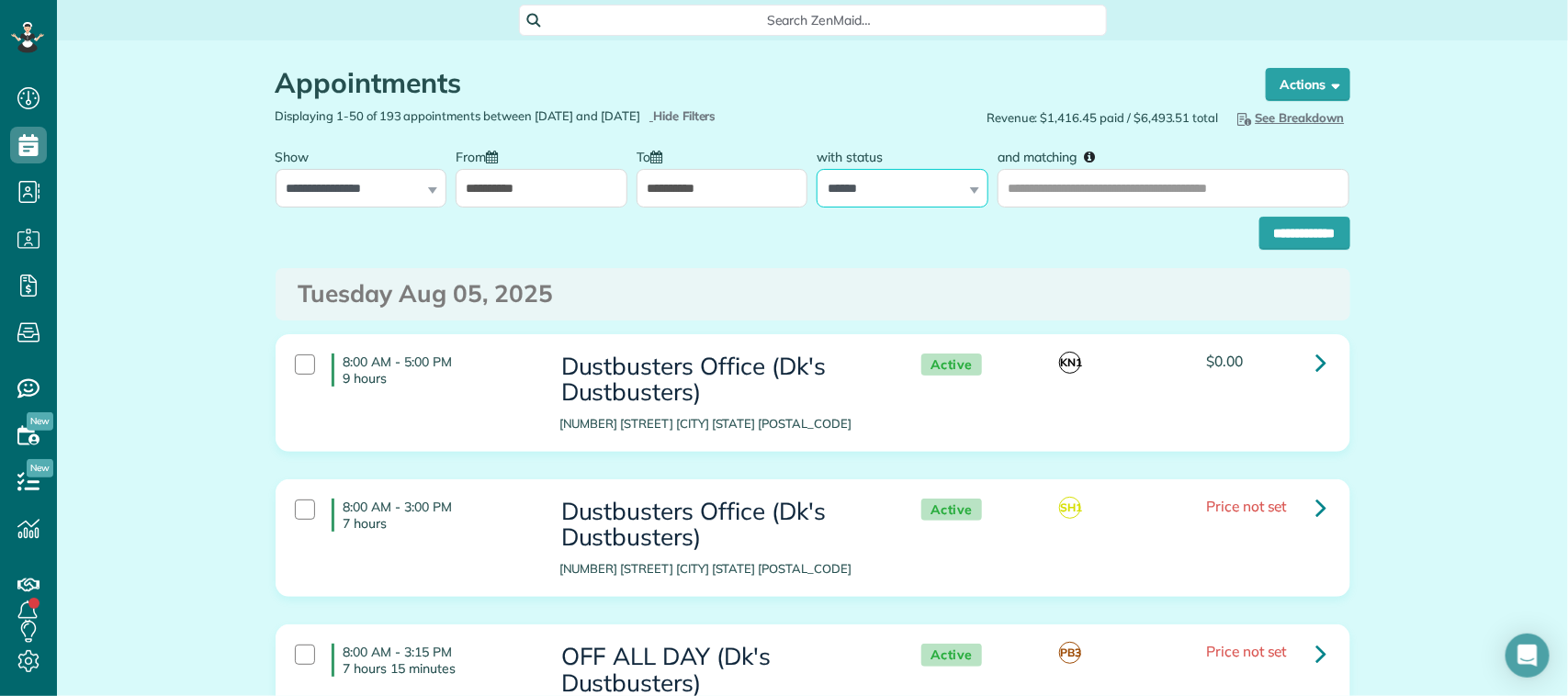 click on "**********" at bounding box center (902, 173) 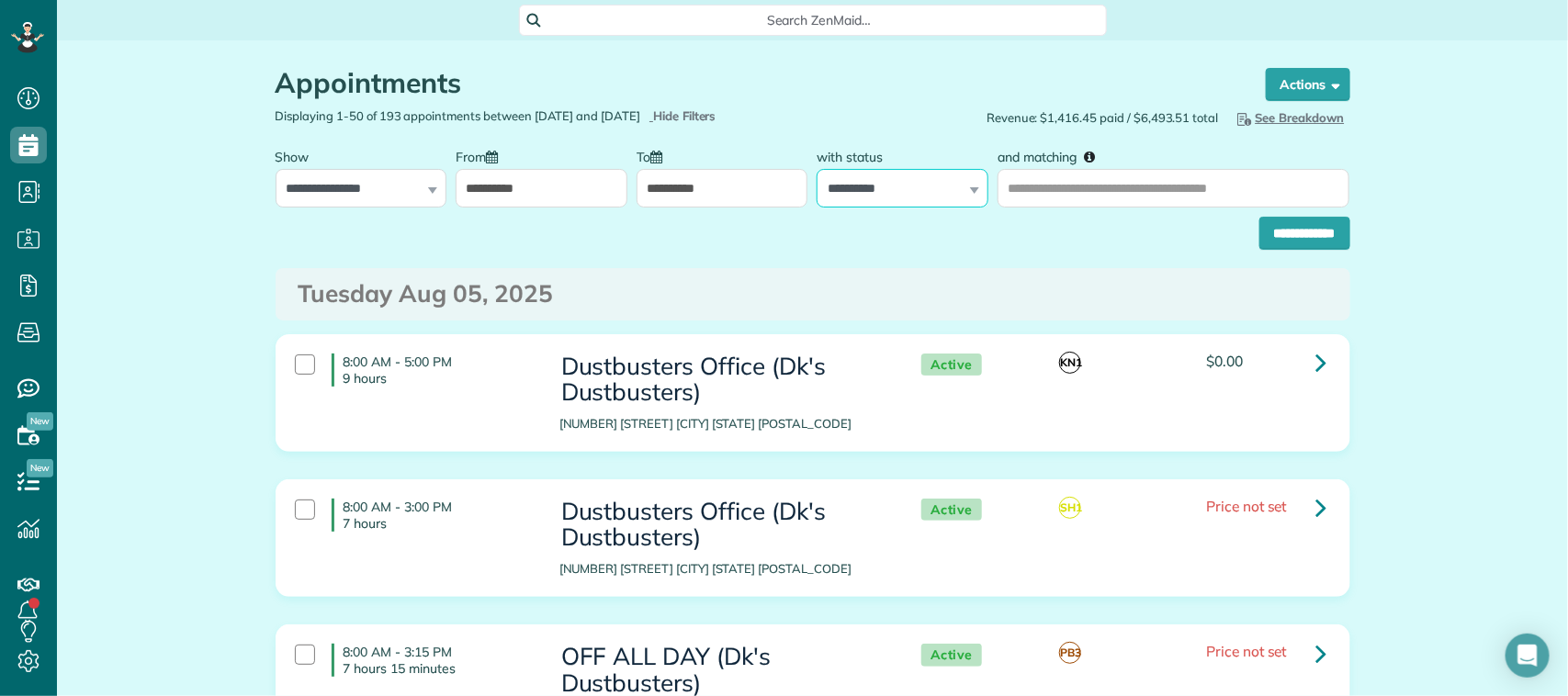 click on "**********" at bounding box center [902, 188] 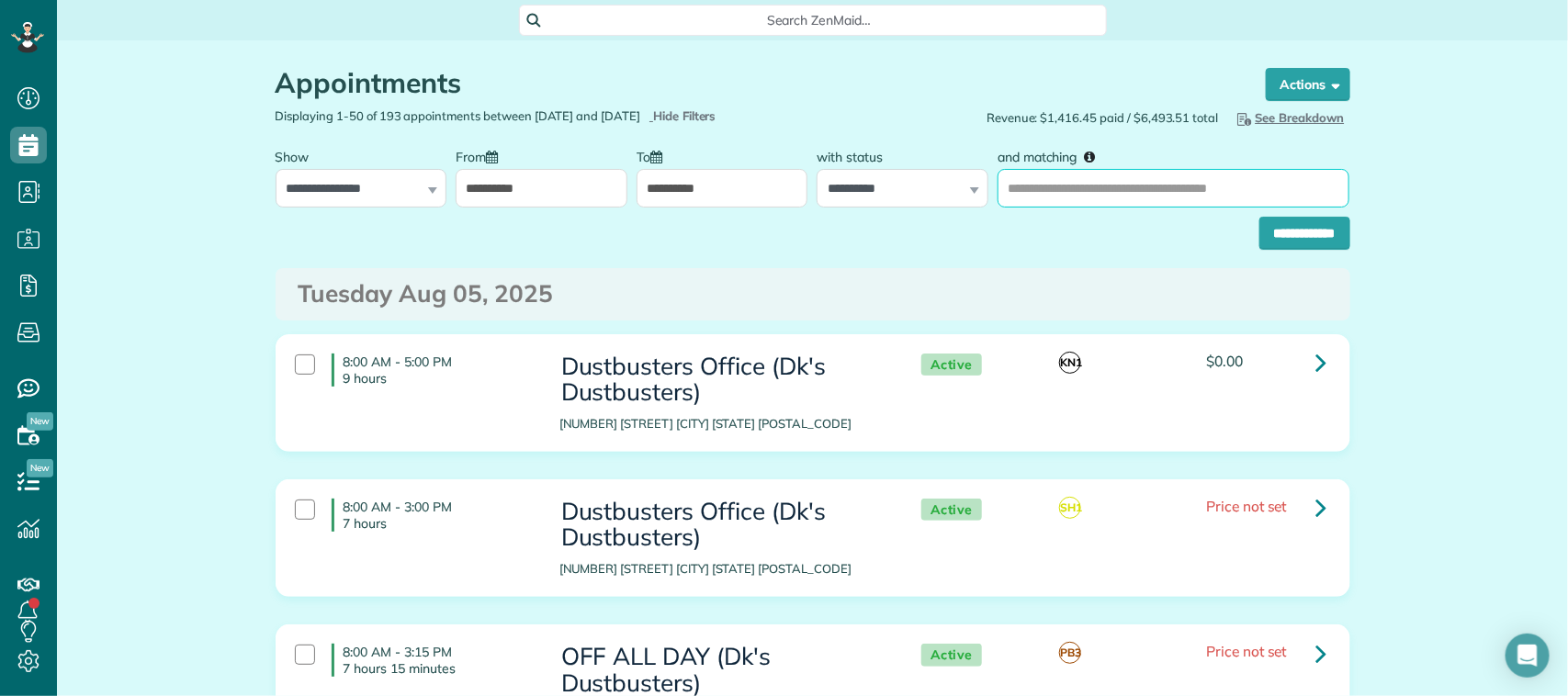 click on "and matching" at bounding box center (1173, 188) 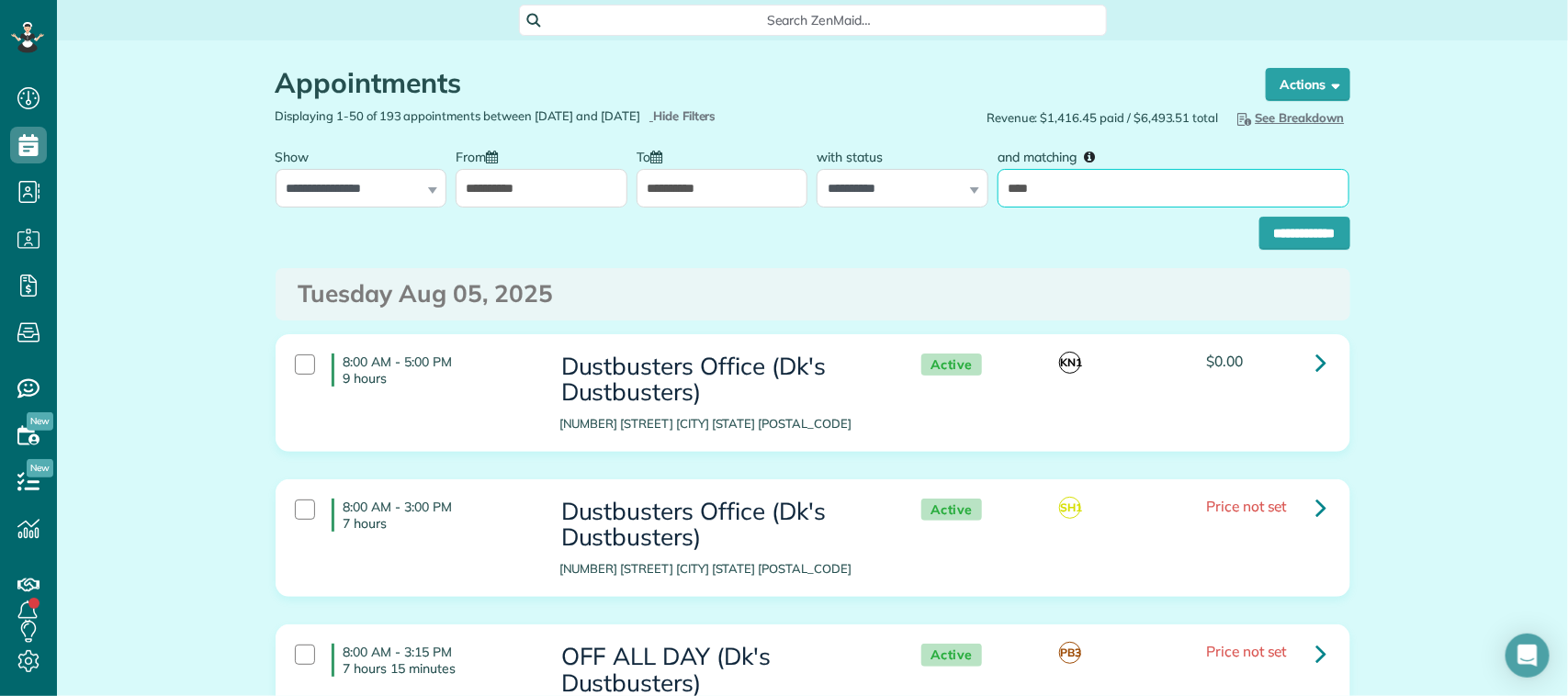 type on "****" 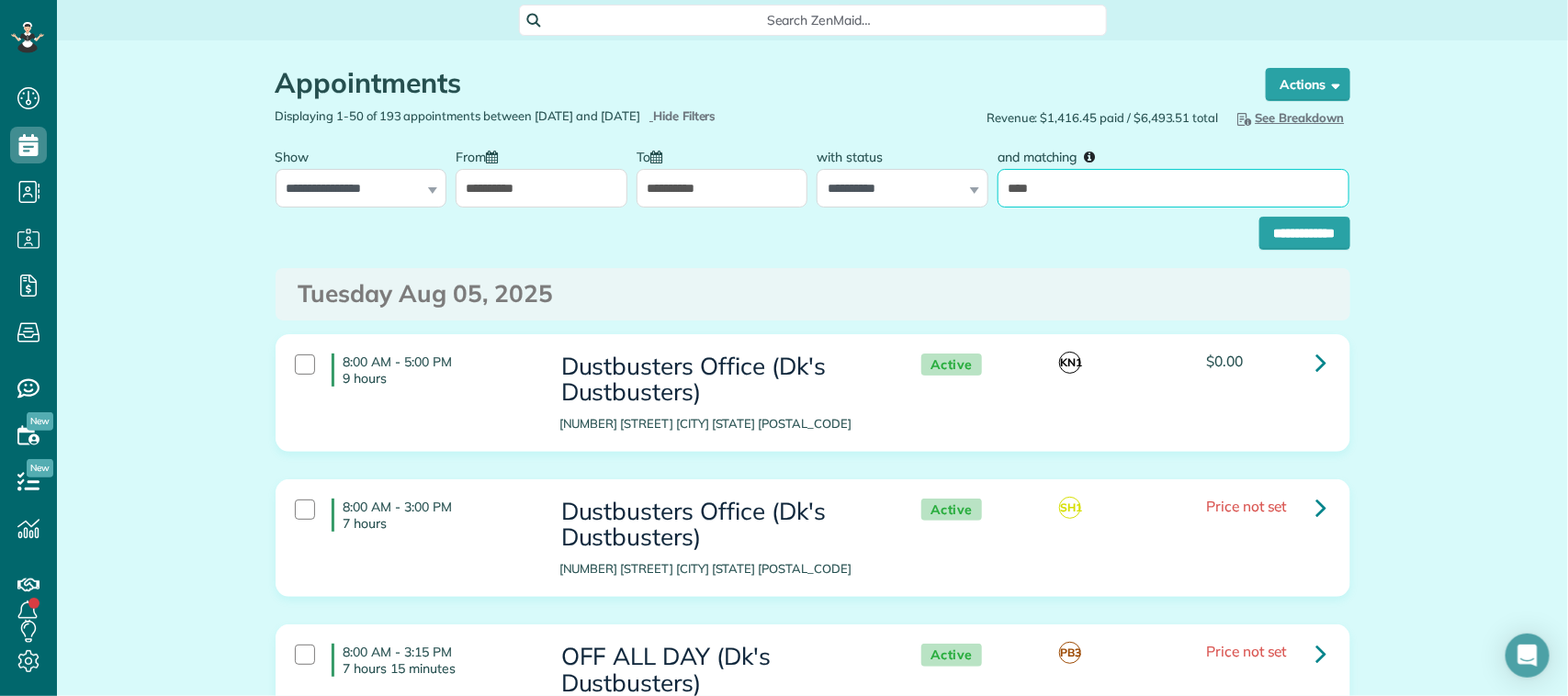 click on "**********" at bounding box center [1304, 233] 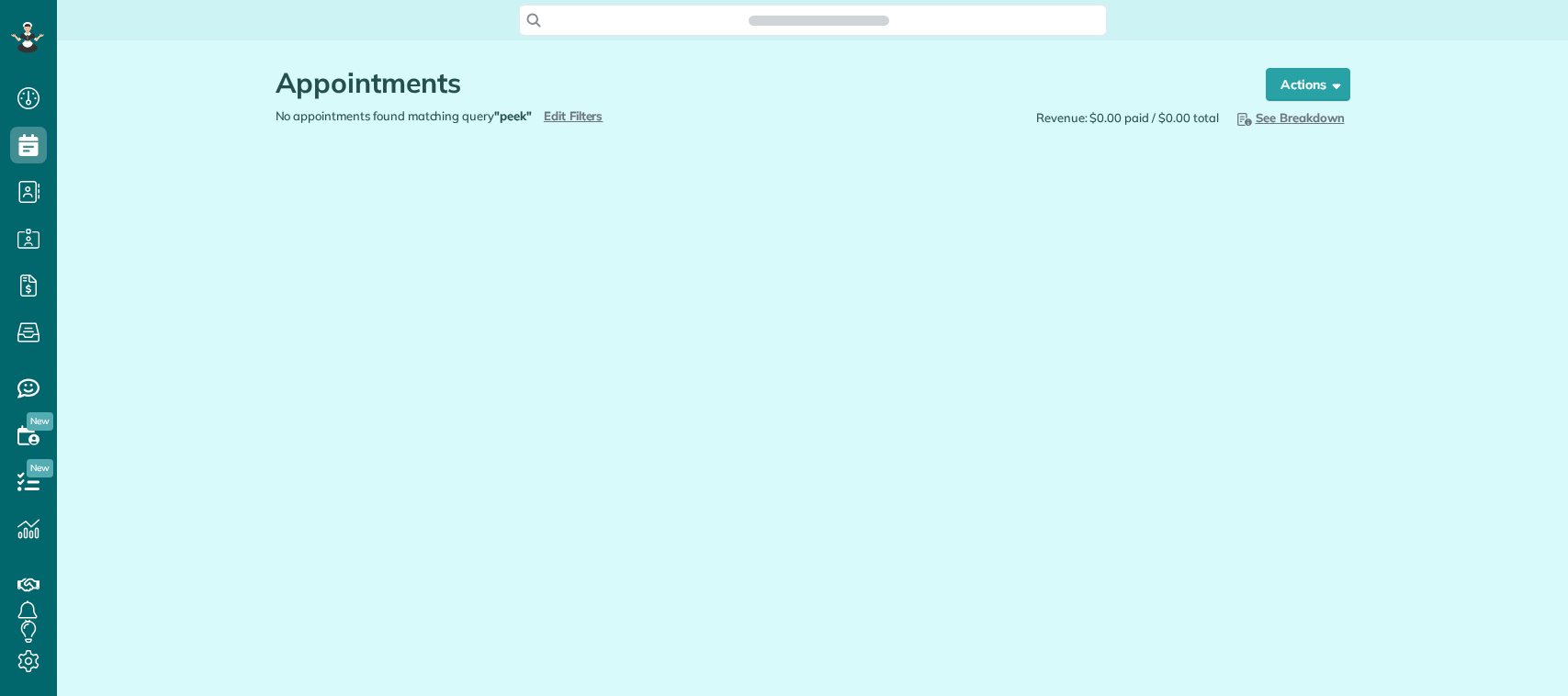 scroll, scrollTop: 0, scrollLeft: 0, axis: both 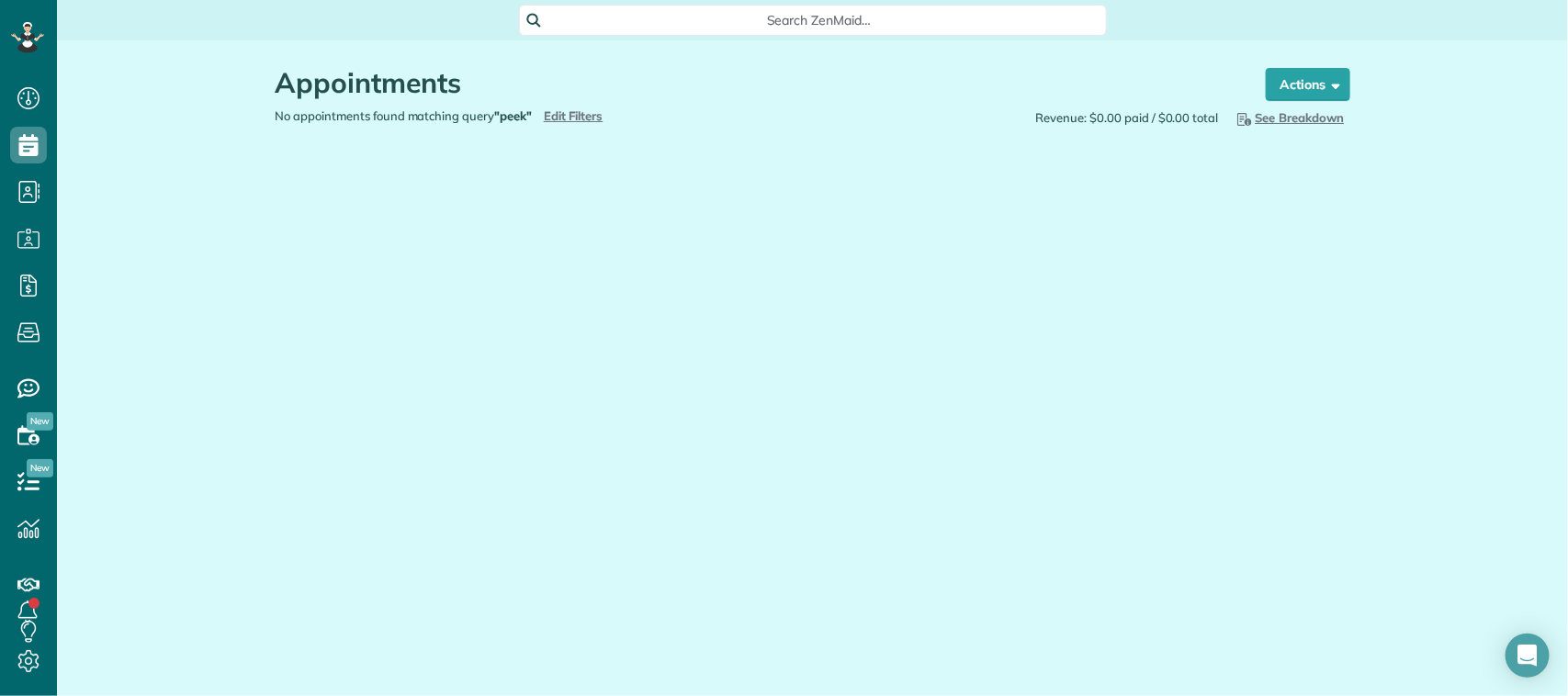type on "**********" 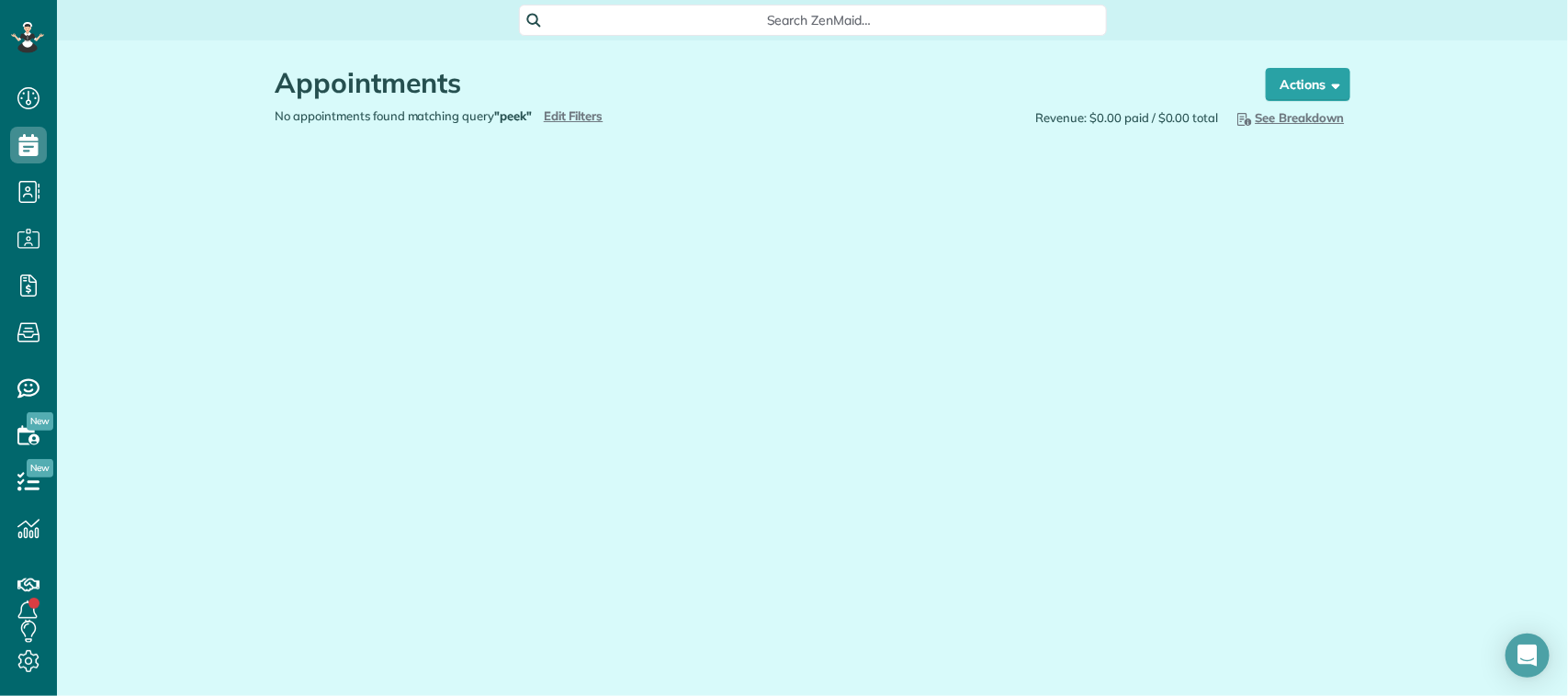 type on "**********" 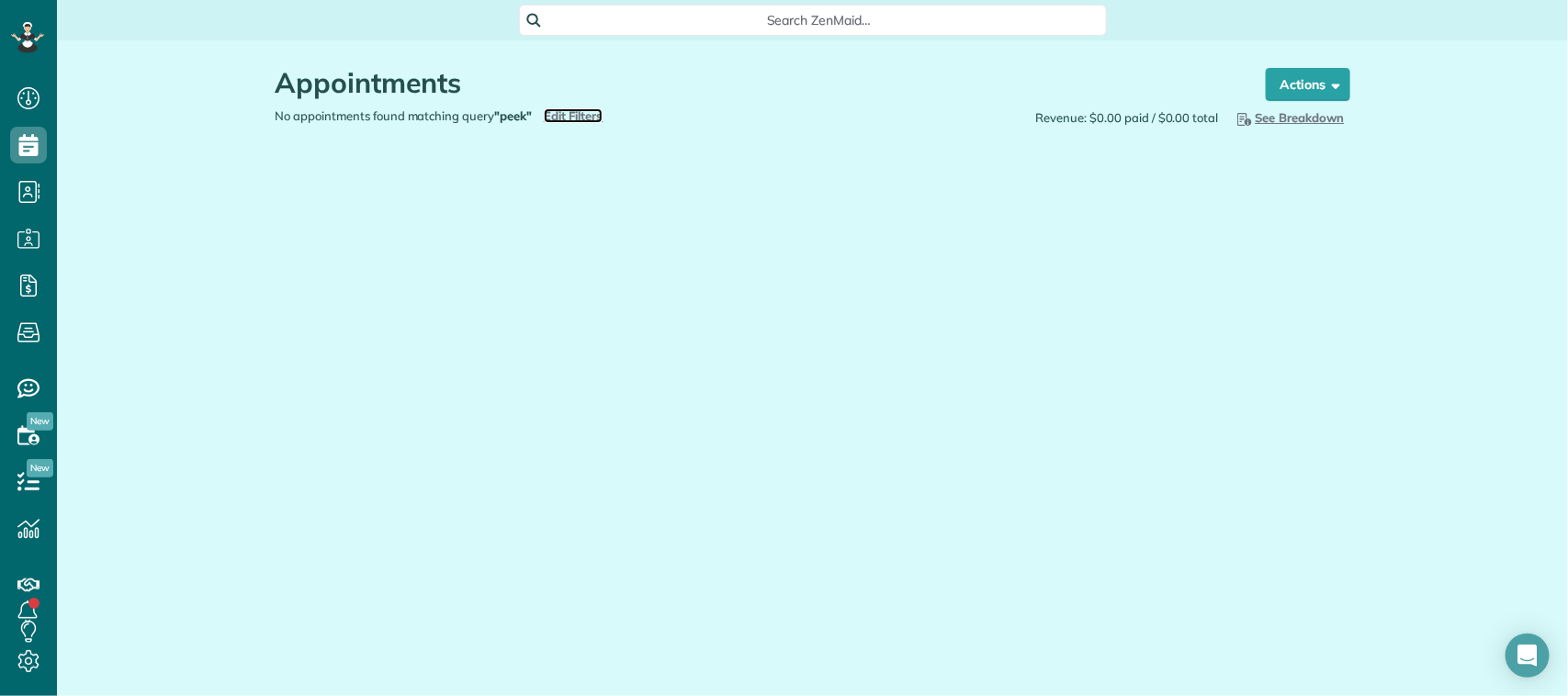 click on "Edit Filters" at bounding box center (573, 116) 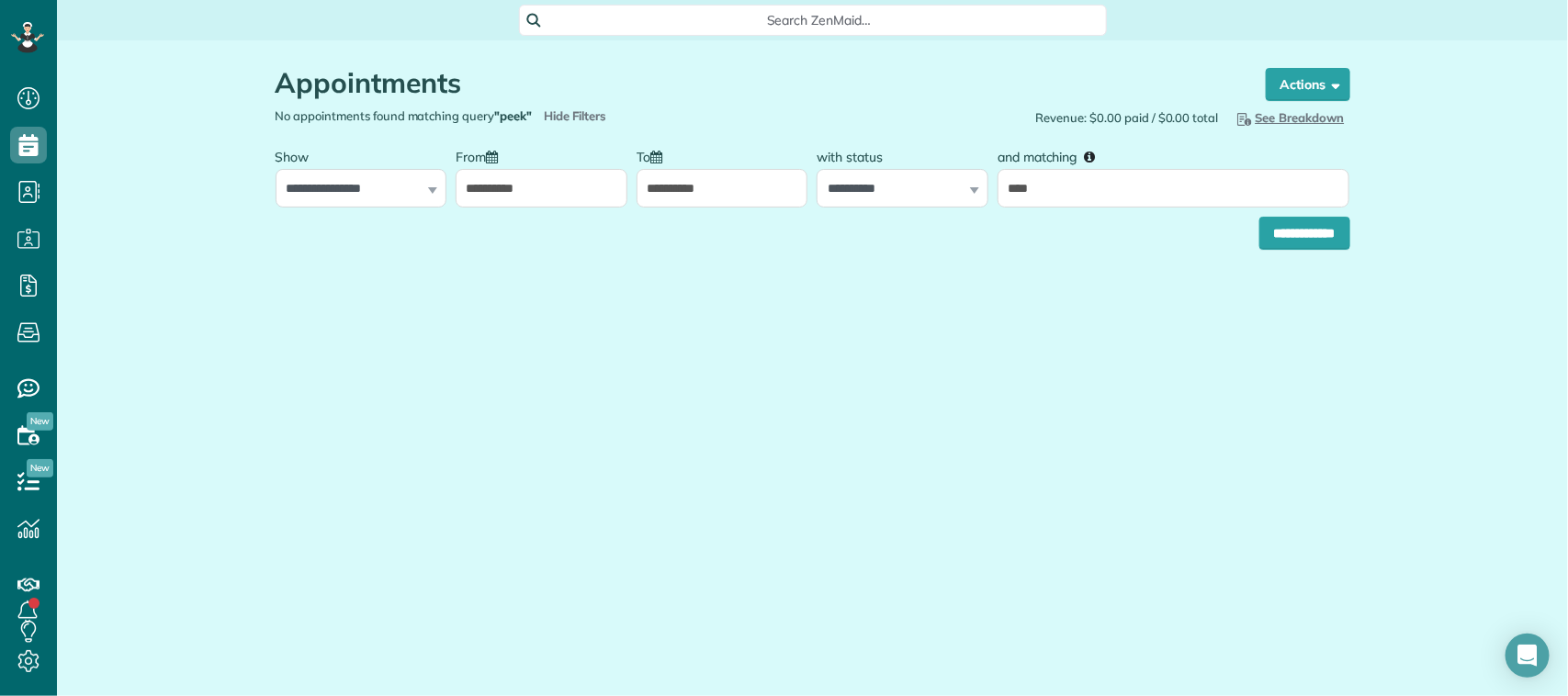 click on "**********" at bounding box center [541, 188] 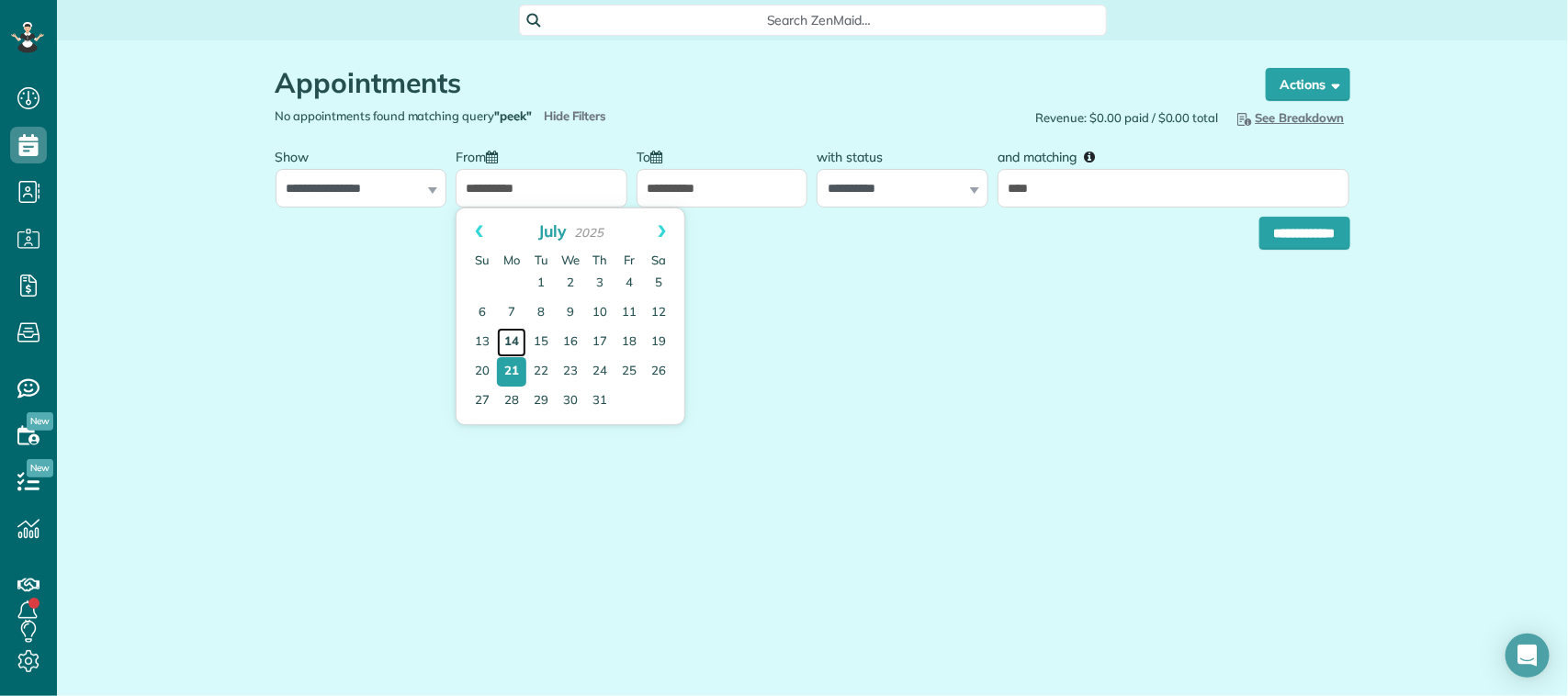 click on "14" at bounding box center (512, 342) 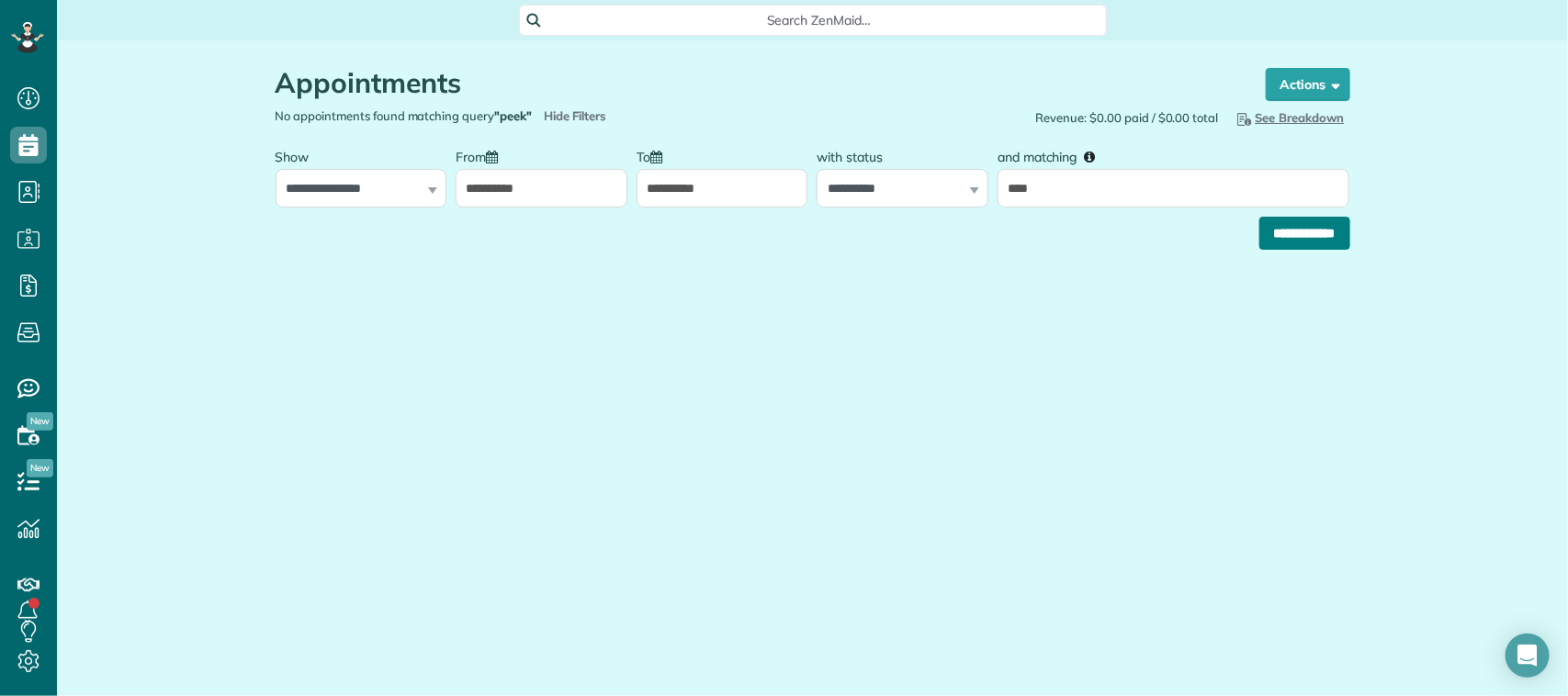 click on "**********" at bounding box center (1304, 233) 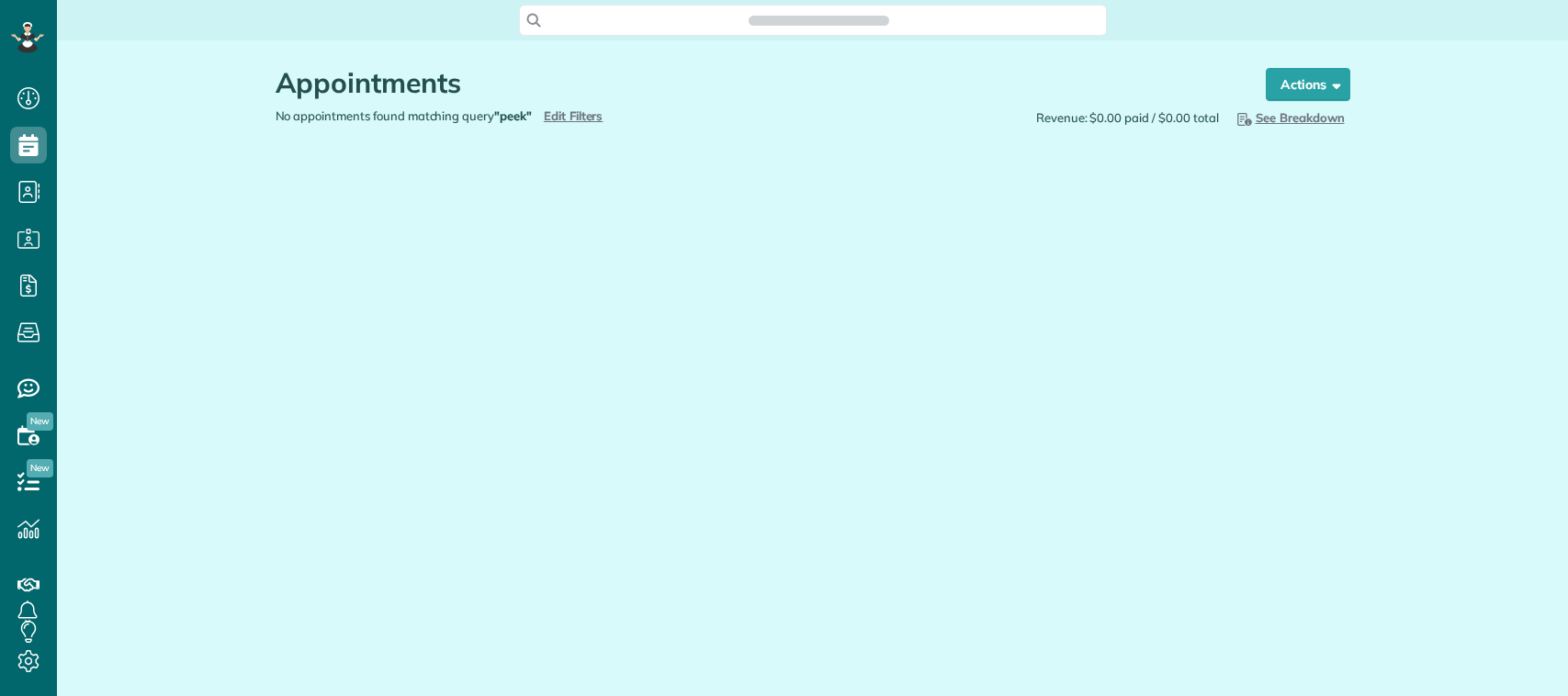 scroll, scrollTop: 0, scrollLeft: 0, axis: both 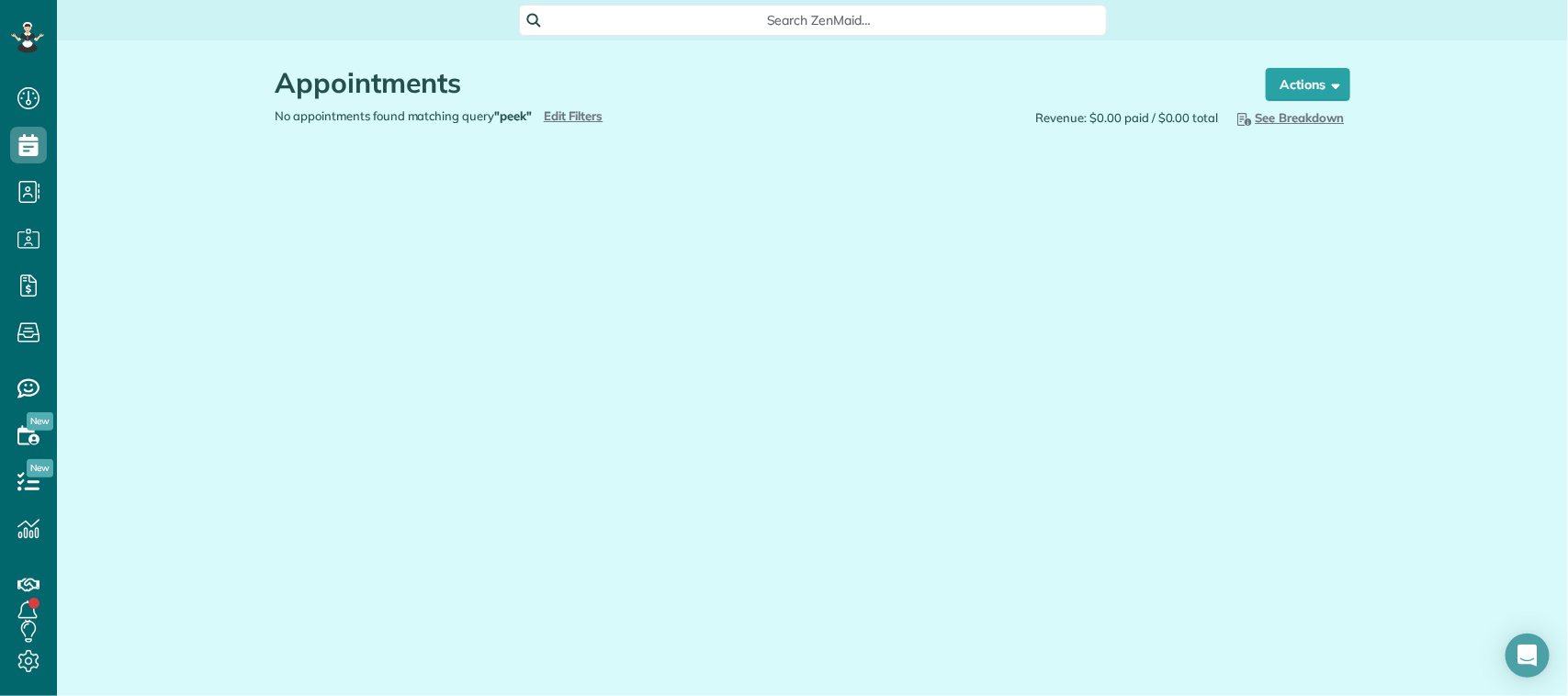 type on "**********" 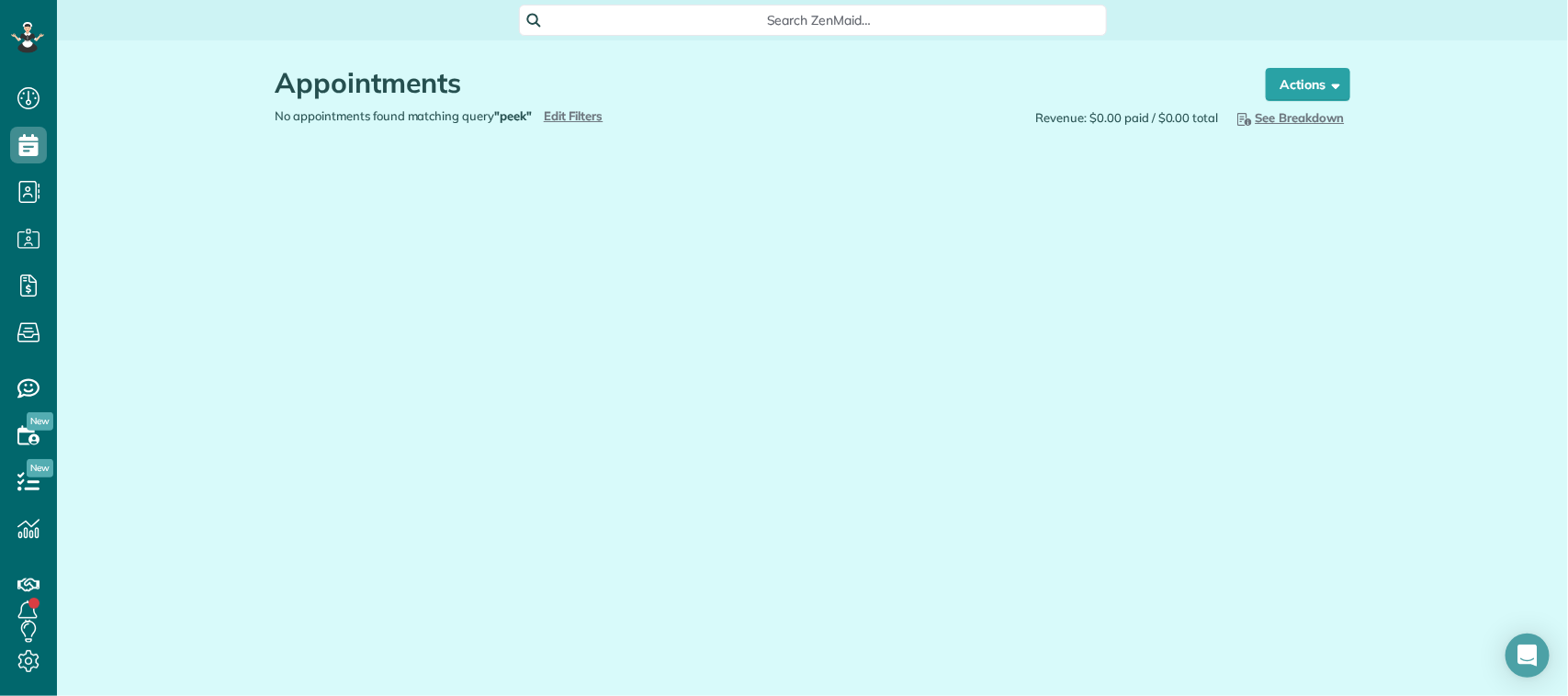 type on "**********" 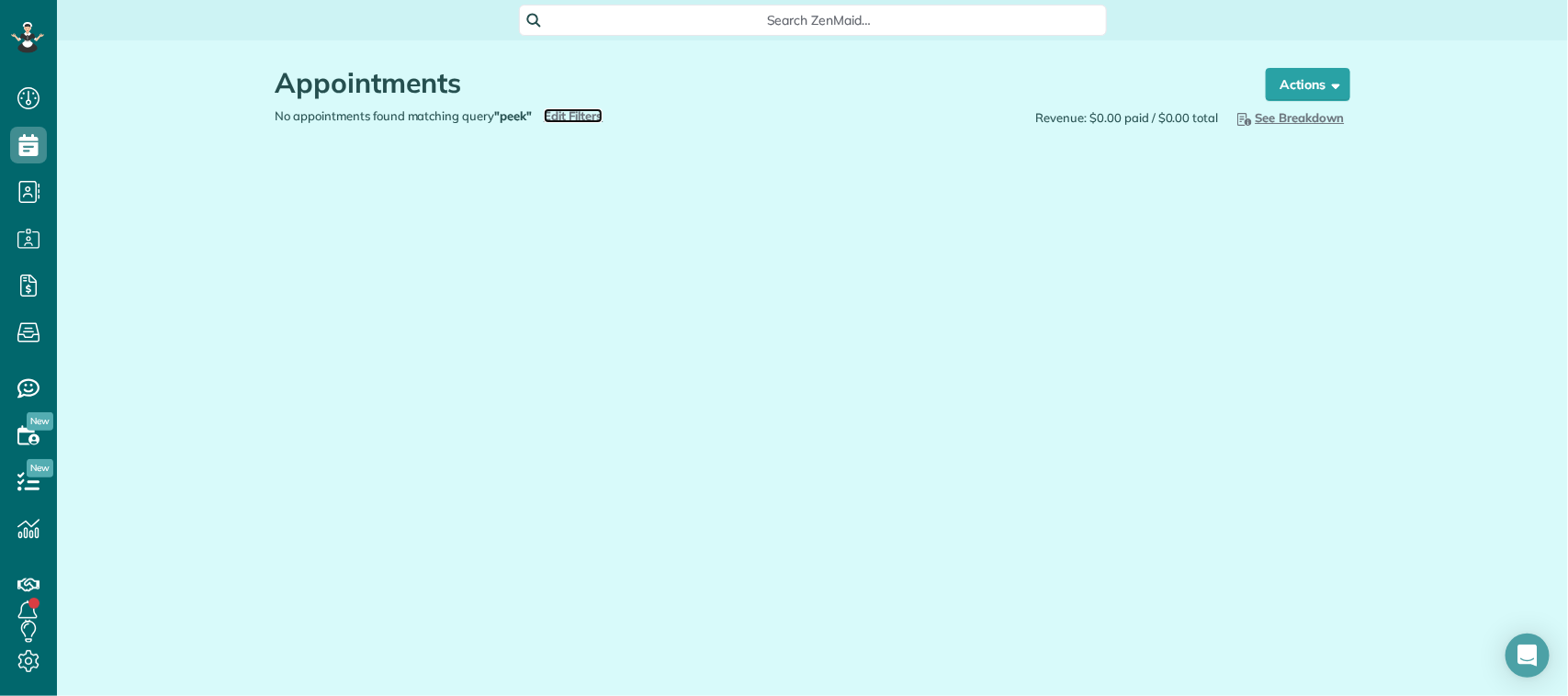 click on "Edit Filters" at bounding box center [573, 116] 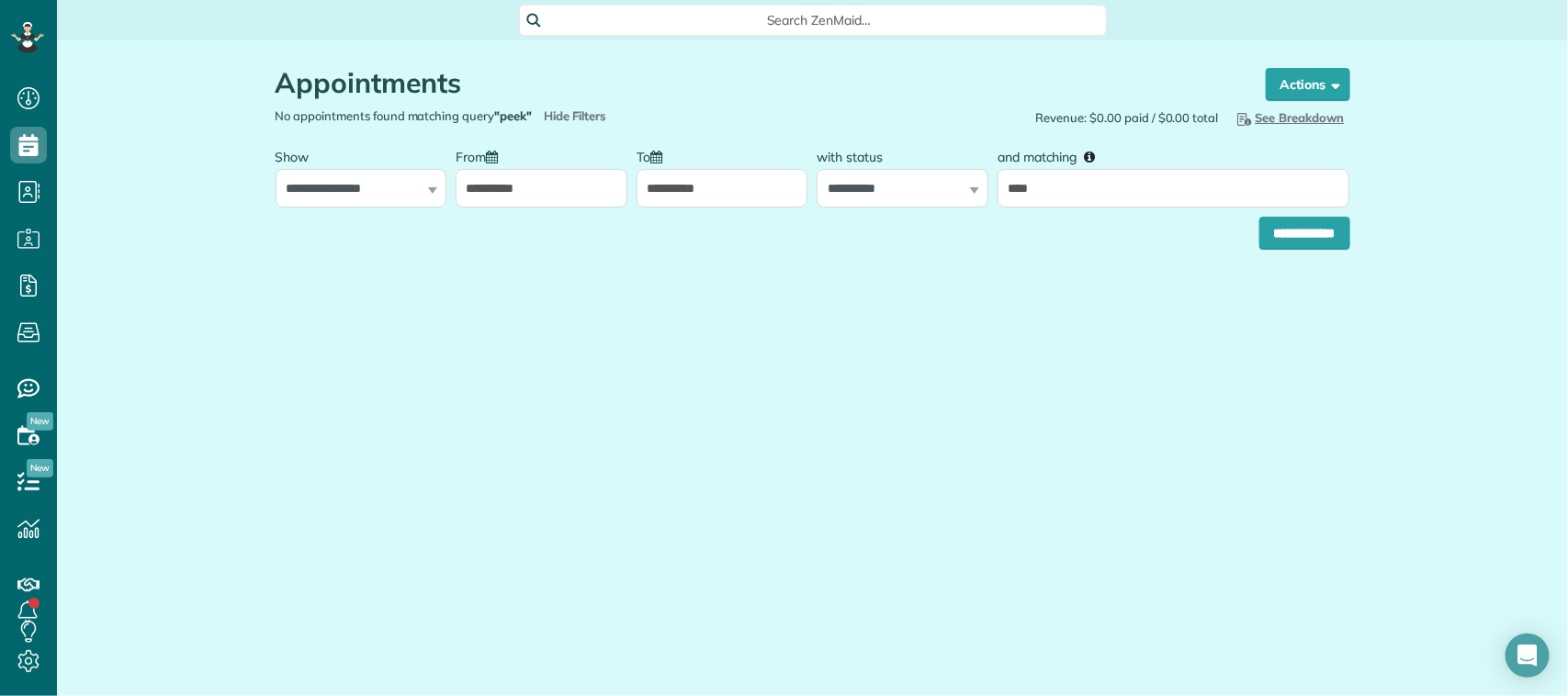click on "**********" at bounding box center (541, 188) 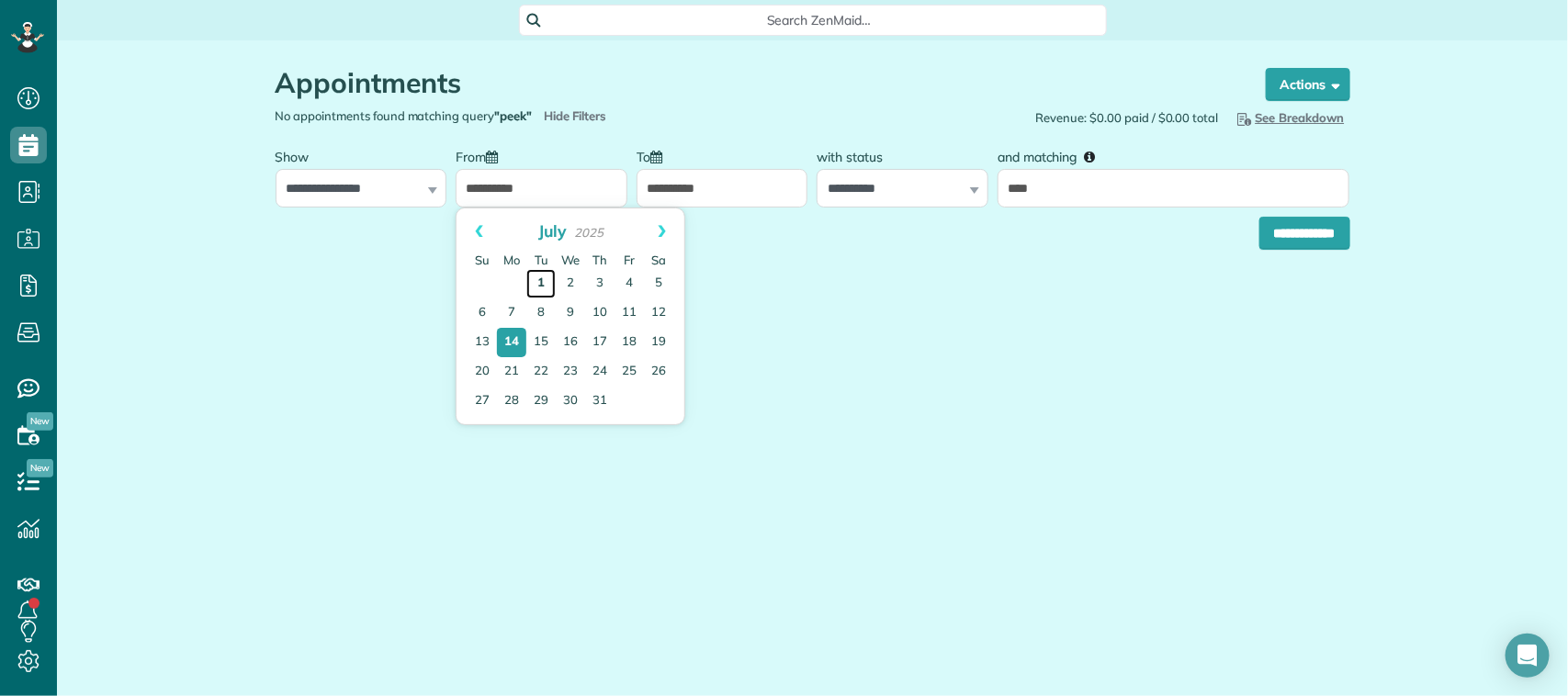 click on "1" at bounding box center [541, 284] 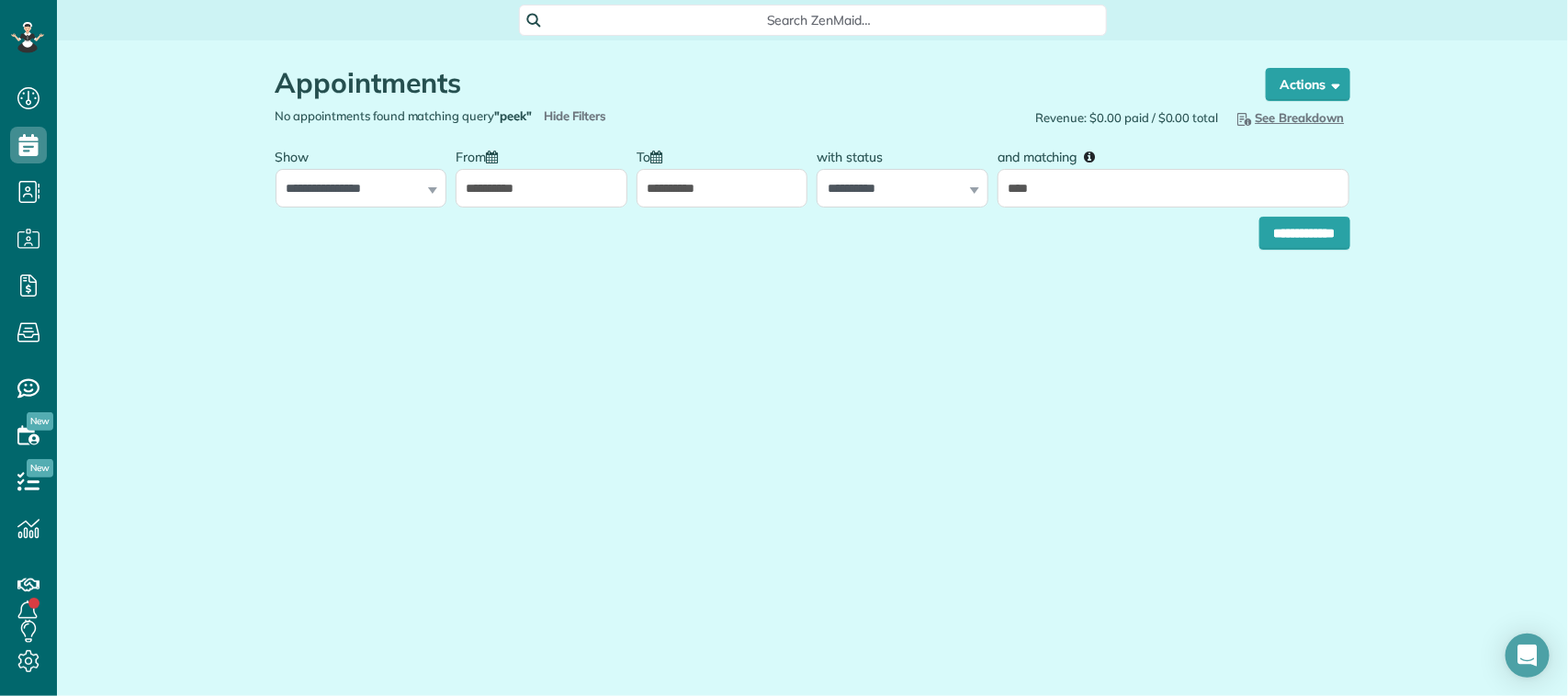 click on "**********" at bounding box center (722, 188) 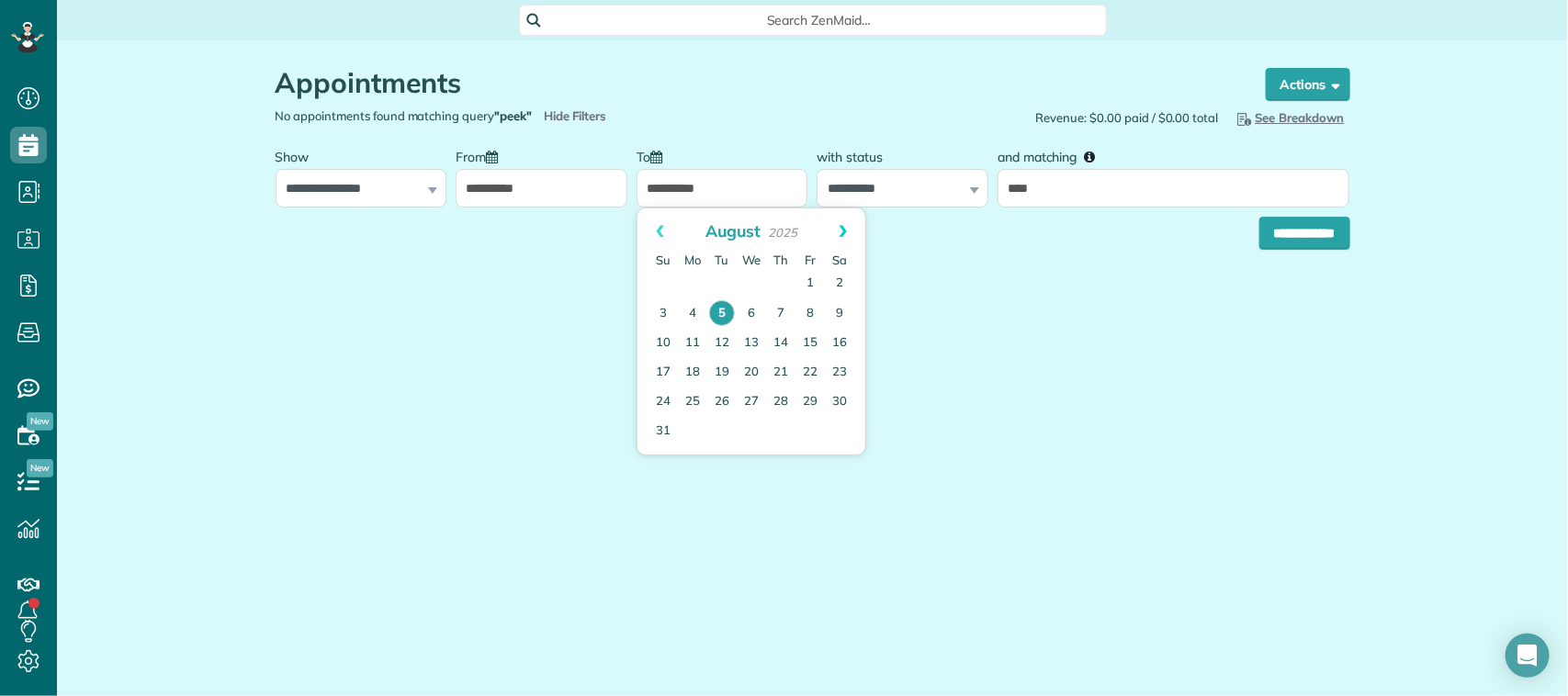 click on "Next" at bounding box center [842, 231] 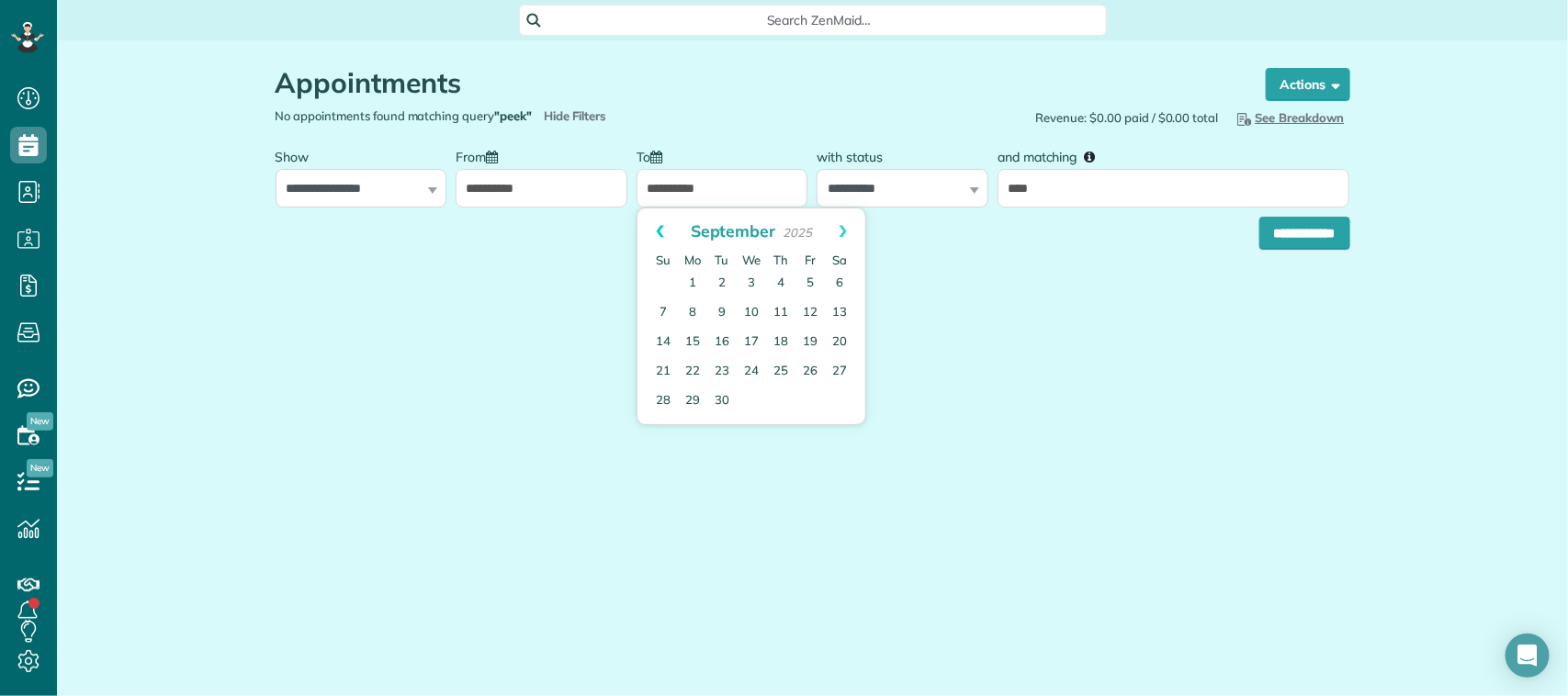 click on "Prev" at bounding box center [660, 231] 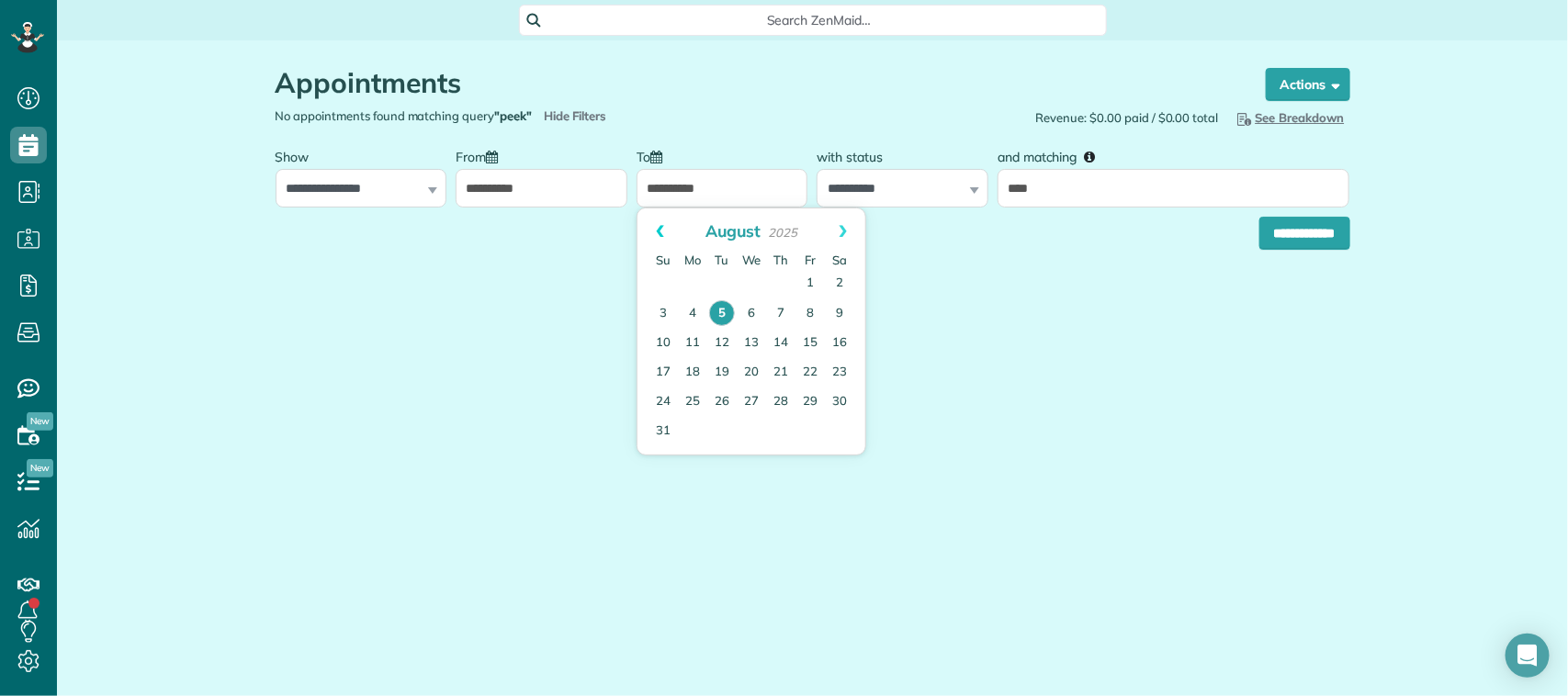 click on "Prev" at bounding box center [660, 231] 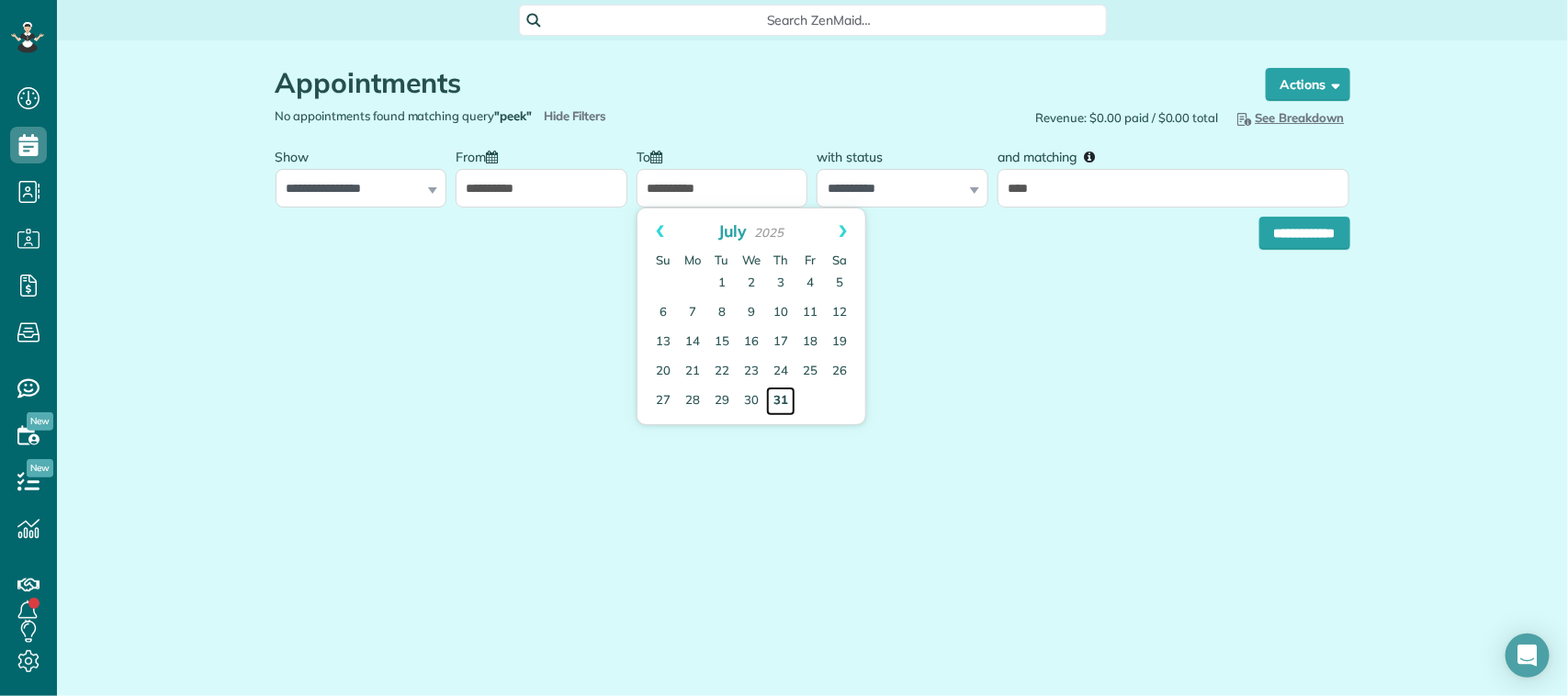 click on "31" at bounding box center [781, 401] 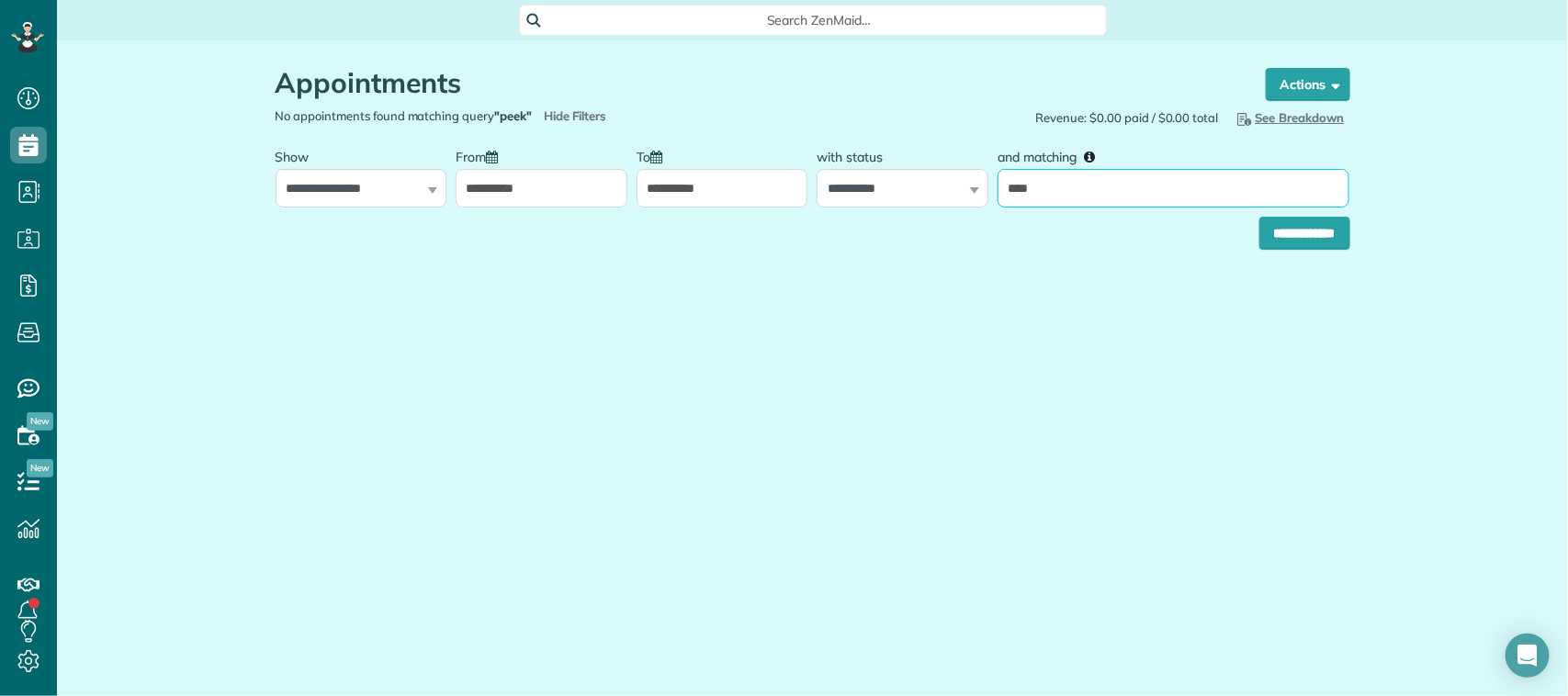 click on "****" at bounding box center (1173, 188) 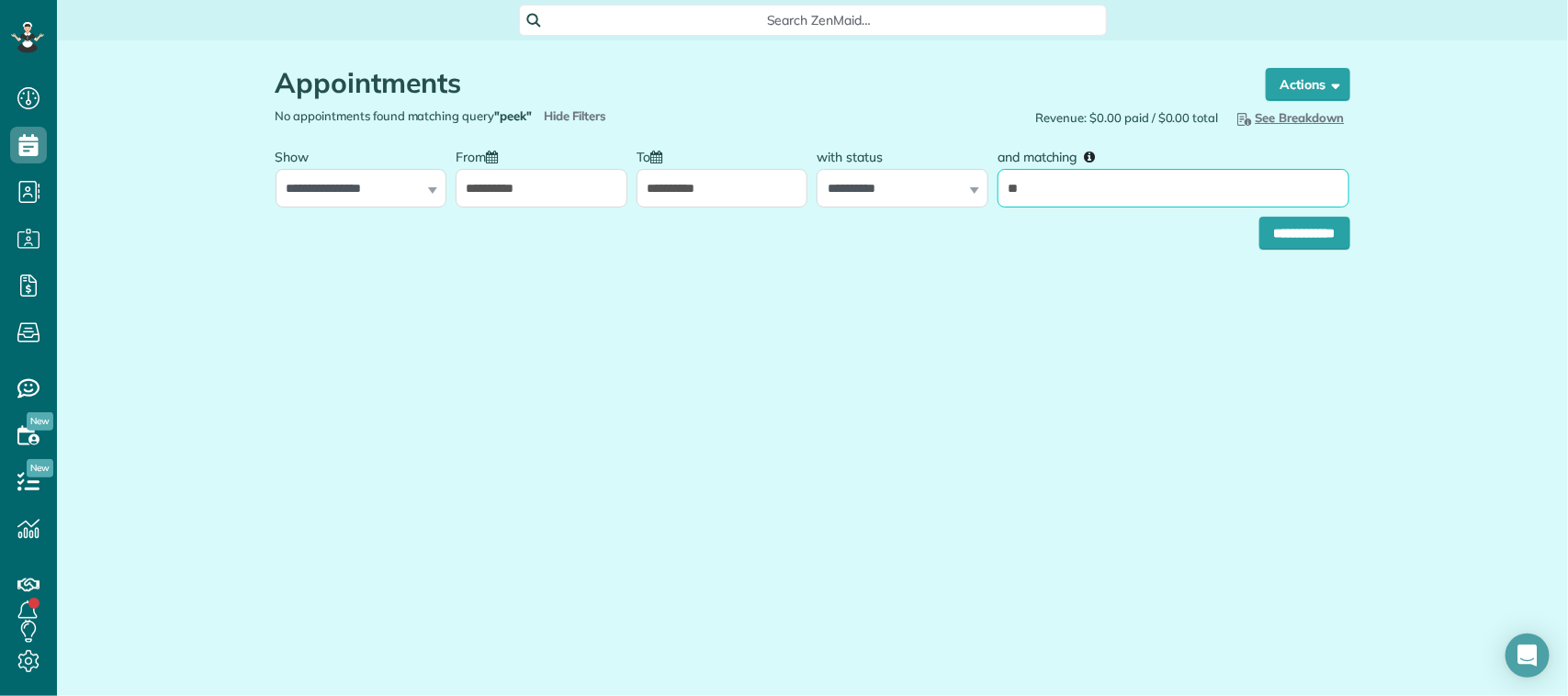 type on "*" 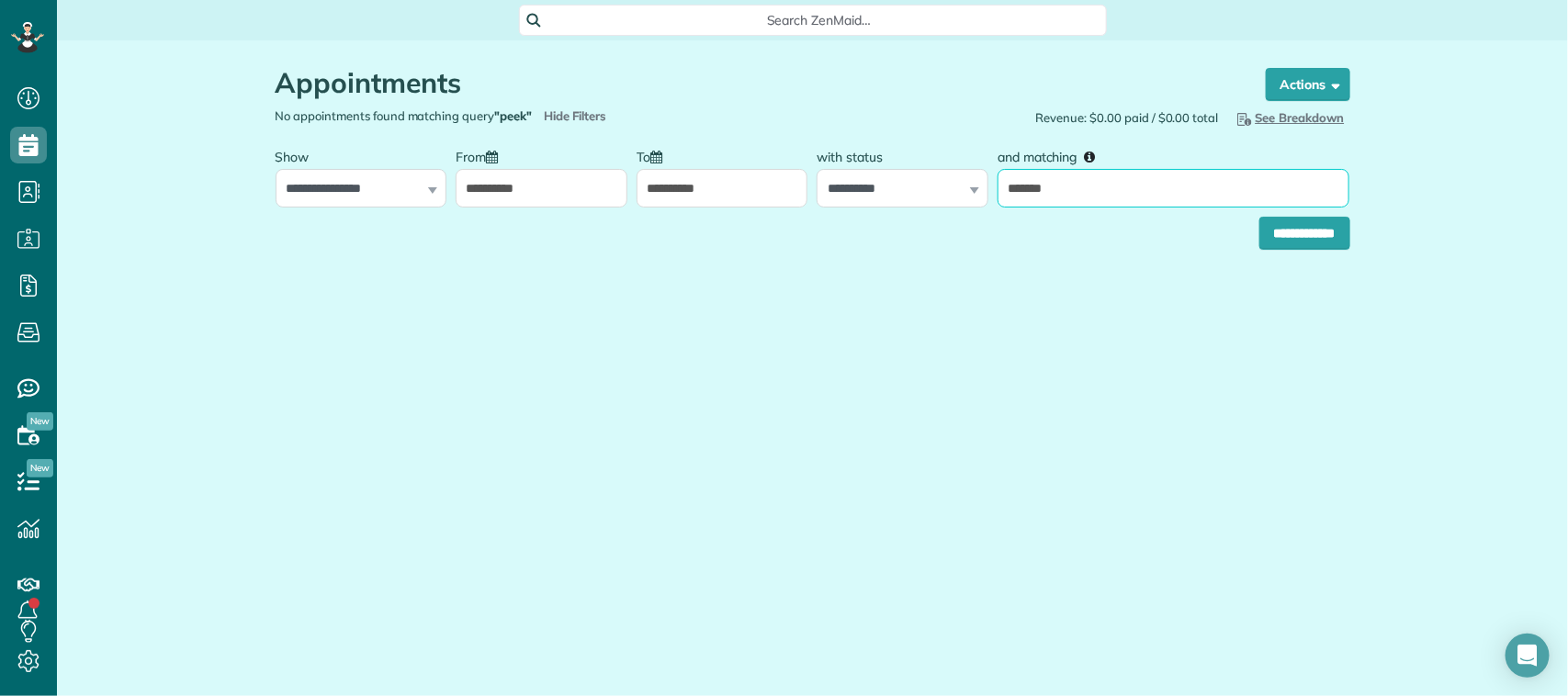 type on "*******" 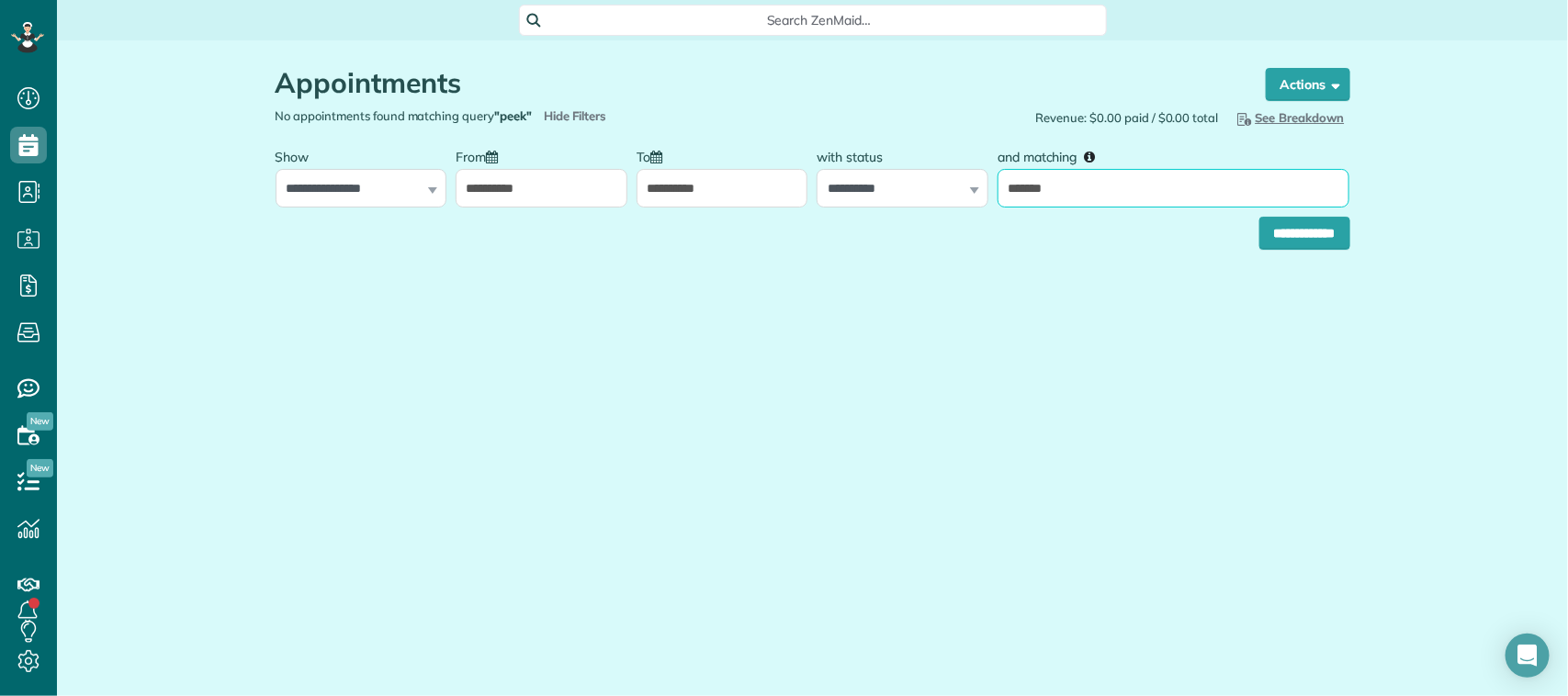 click on "**********" at bounding box center [1304, 233] 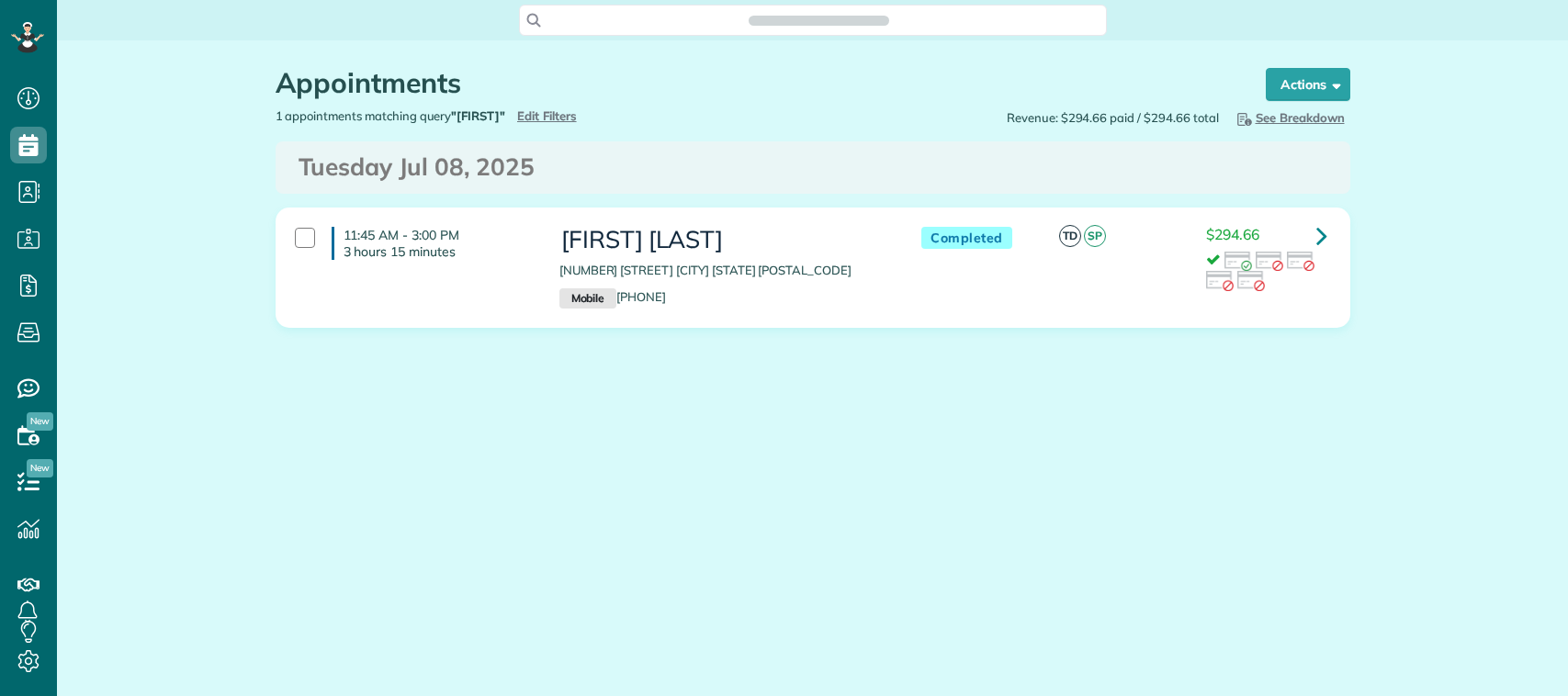 scroll, scrollTop: 0, scrollLeft: 0, axis: both 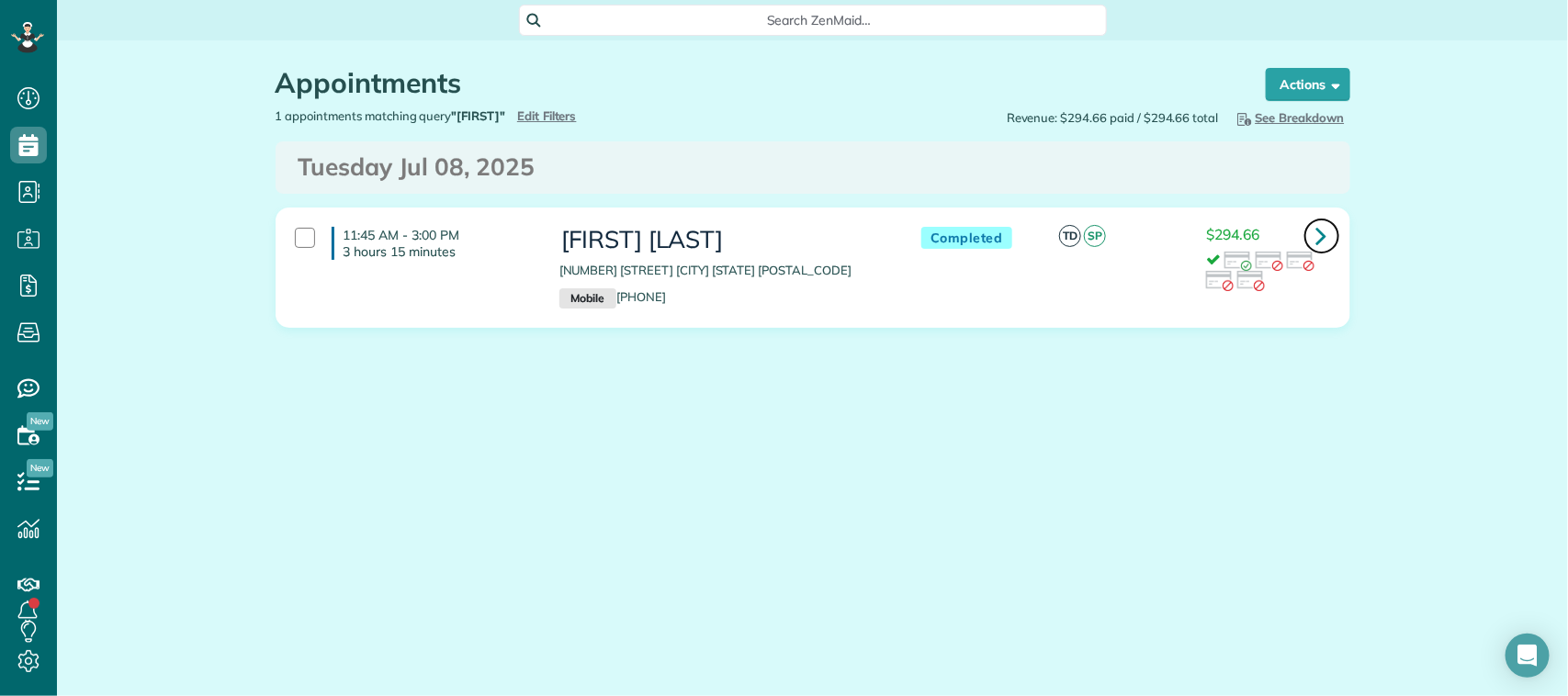 click at bounding box center (1322, 235) 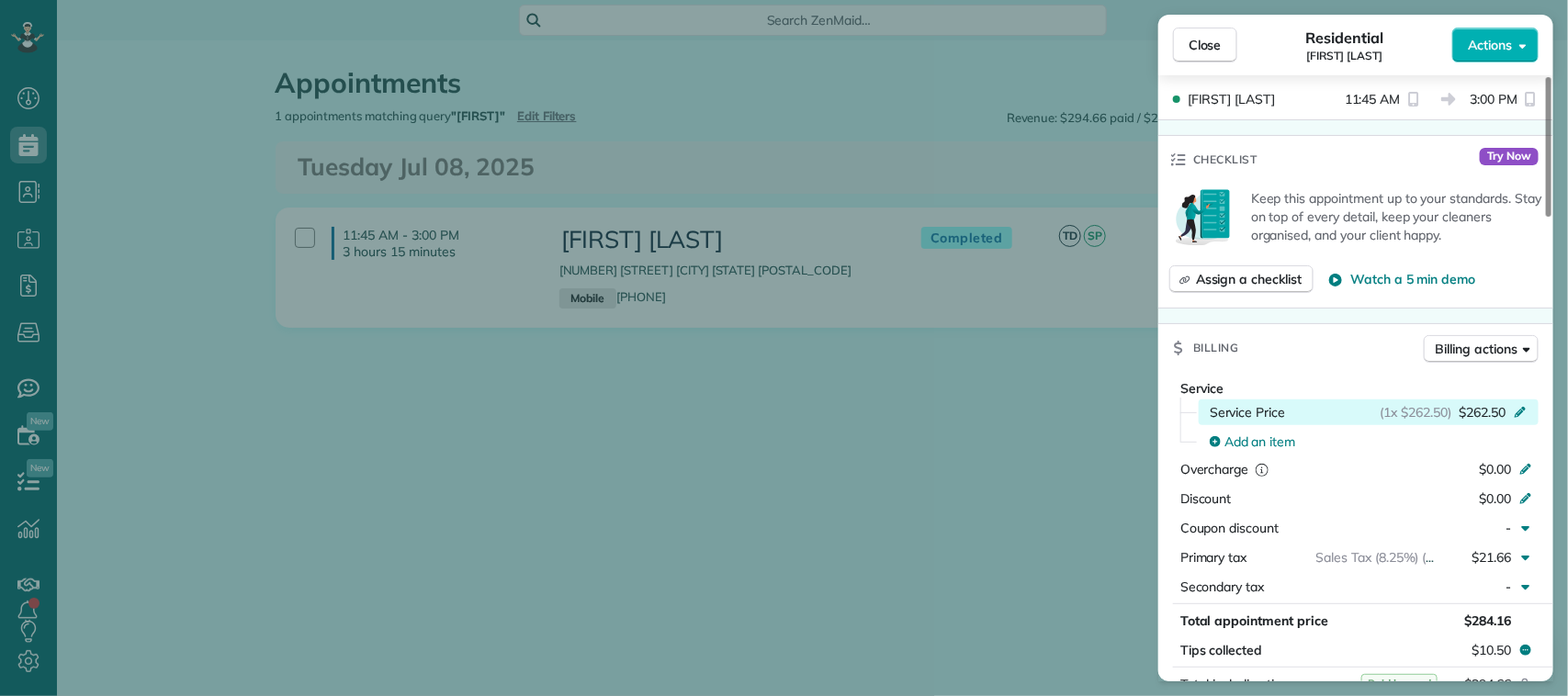 scroll, scrollTop: 803, scrollLeft: 0, axis: vertical 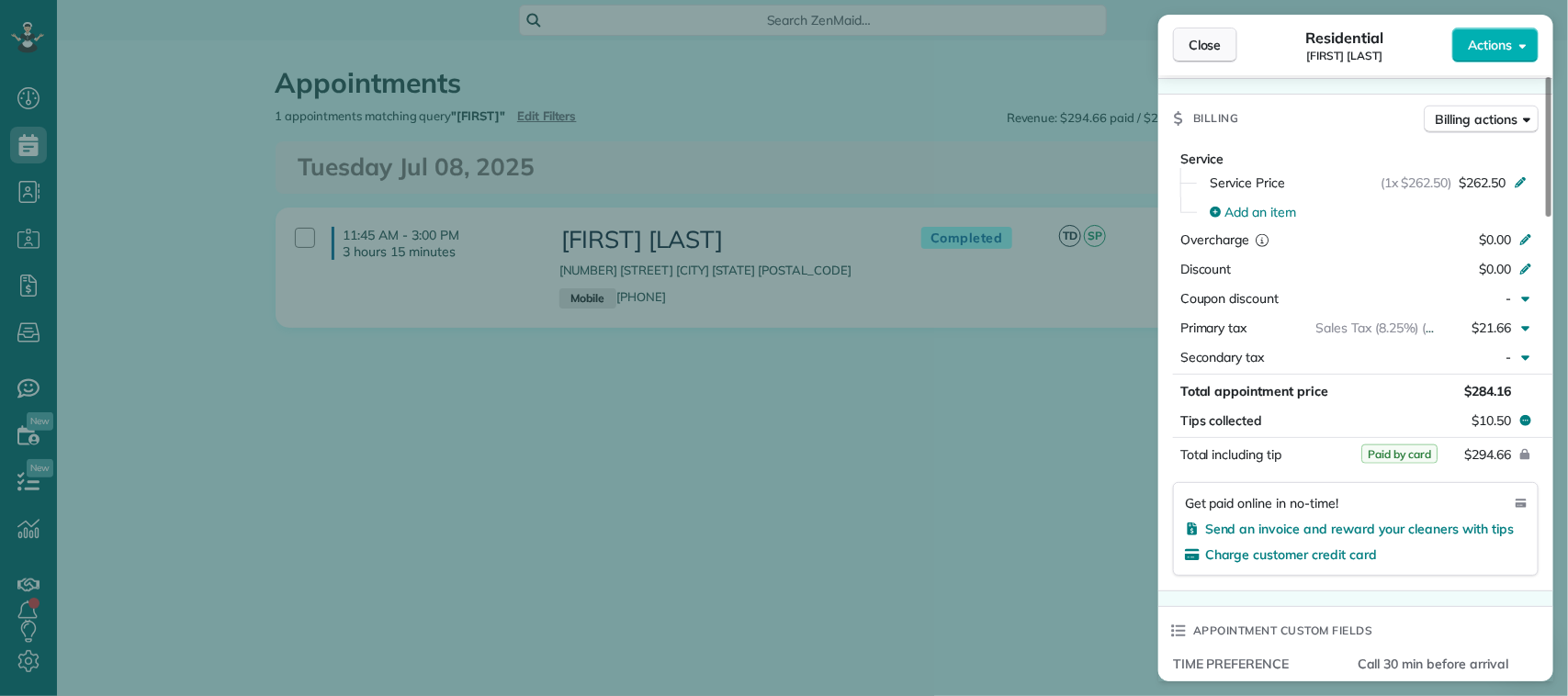 click on "Close" at bounding box center (1205, 45) 